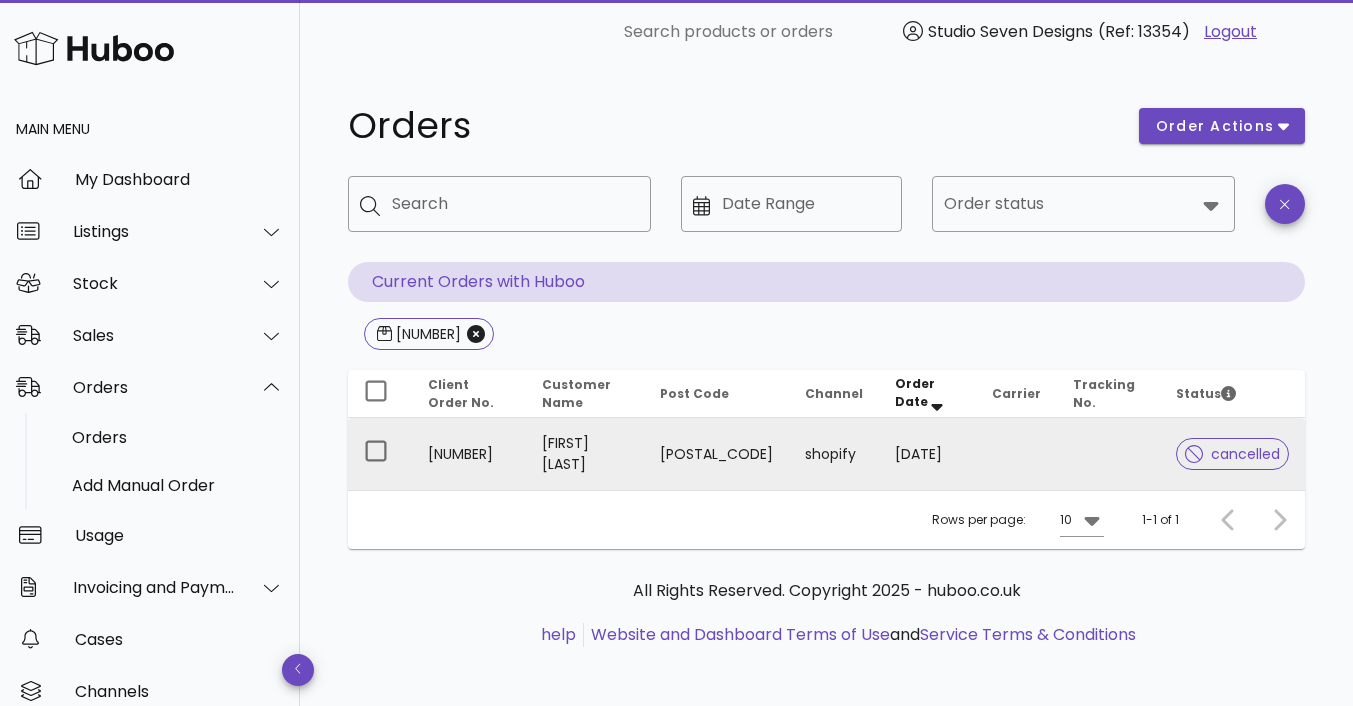 scroll, scrollTop: 0, scrollLeft: 0, axis: both 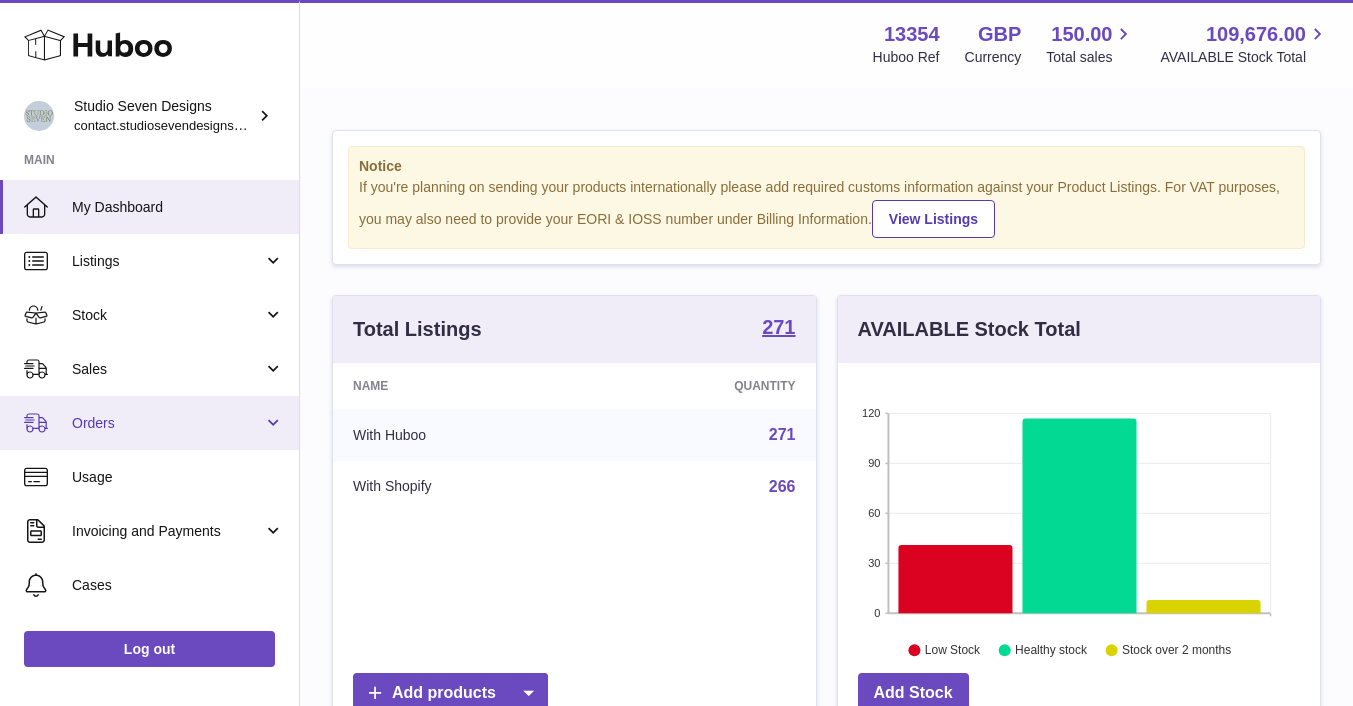 click on "Orders" at bounding box center (167, 423) 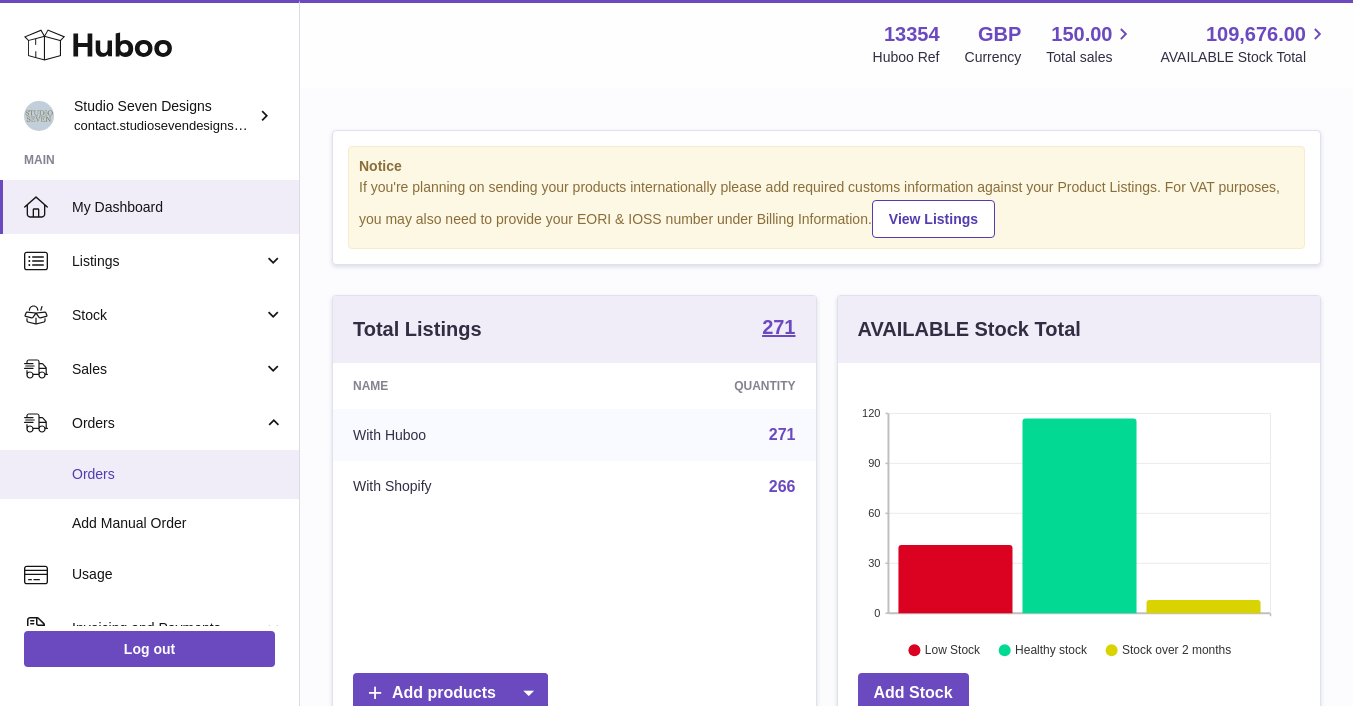 click on "Orders" at bounding box center (178, 474) 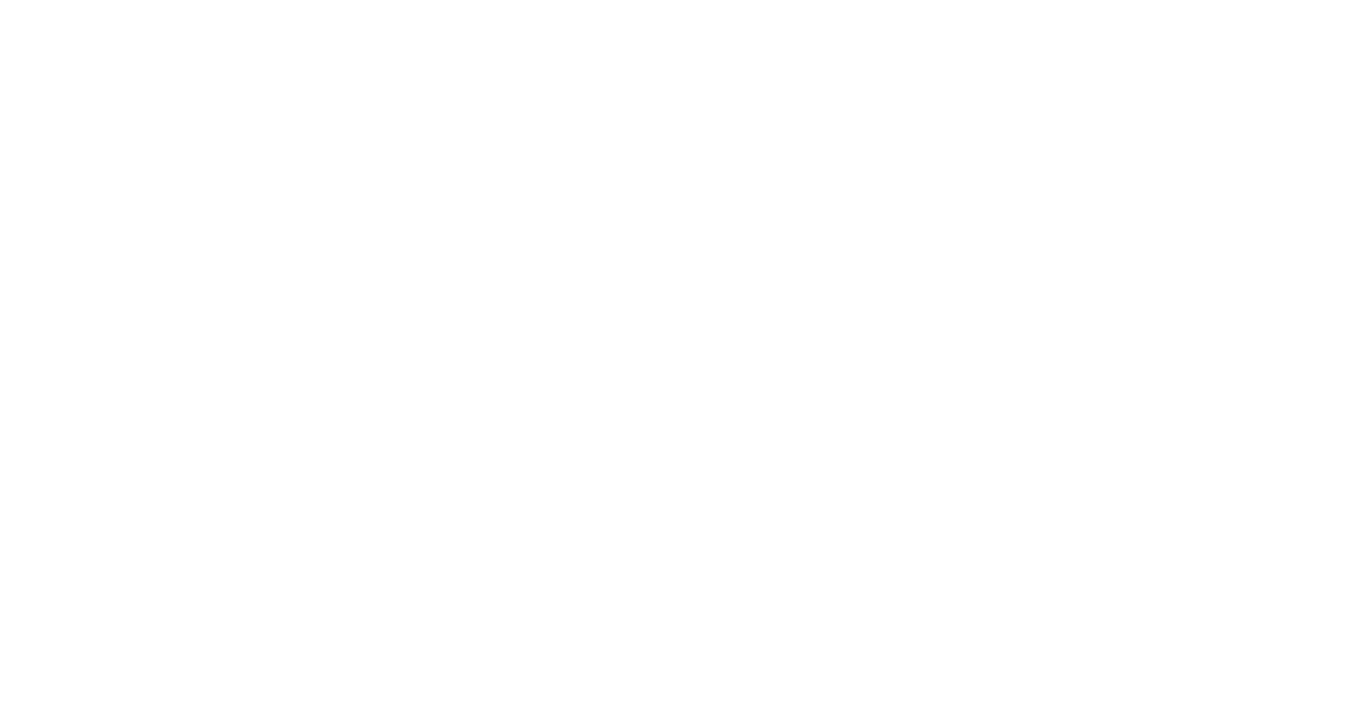 scroll, scrollTop: 0, scrollLeft: 0, axis: both 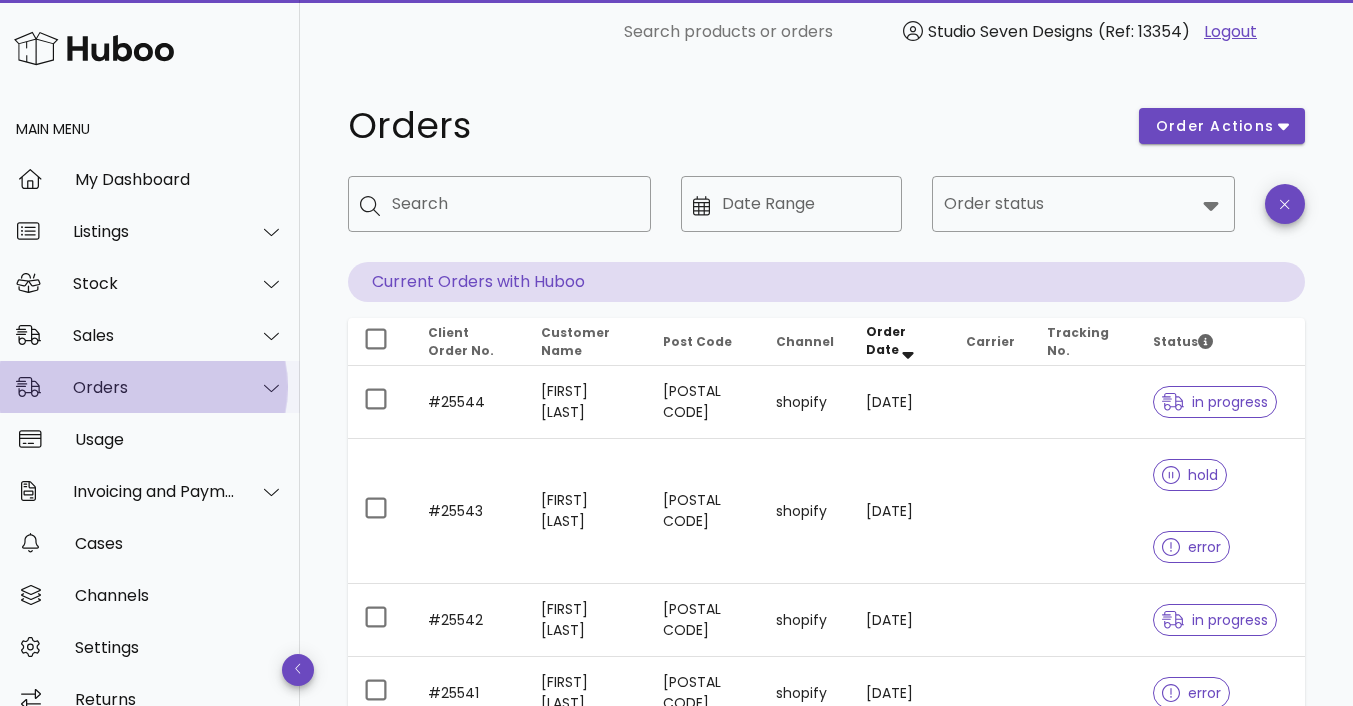 click on "Orders" at bounding box center (154, 387) 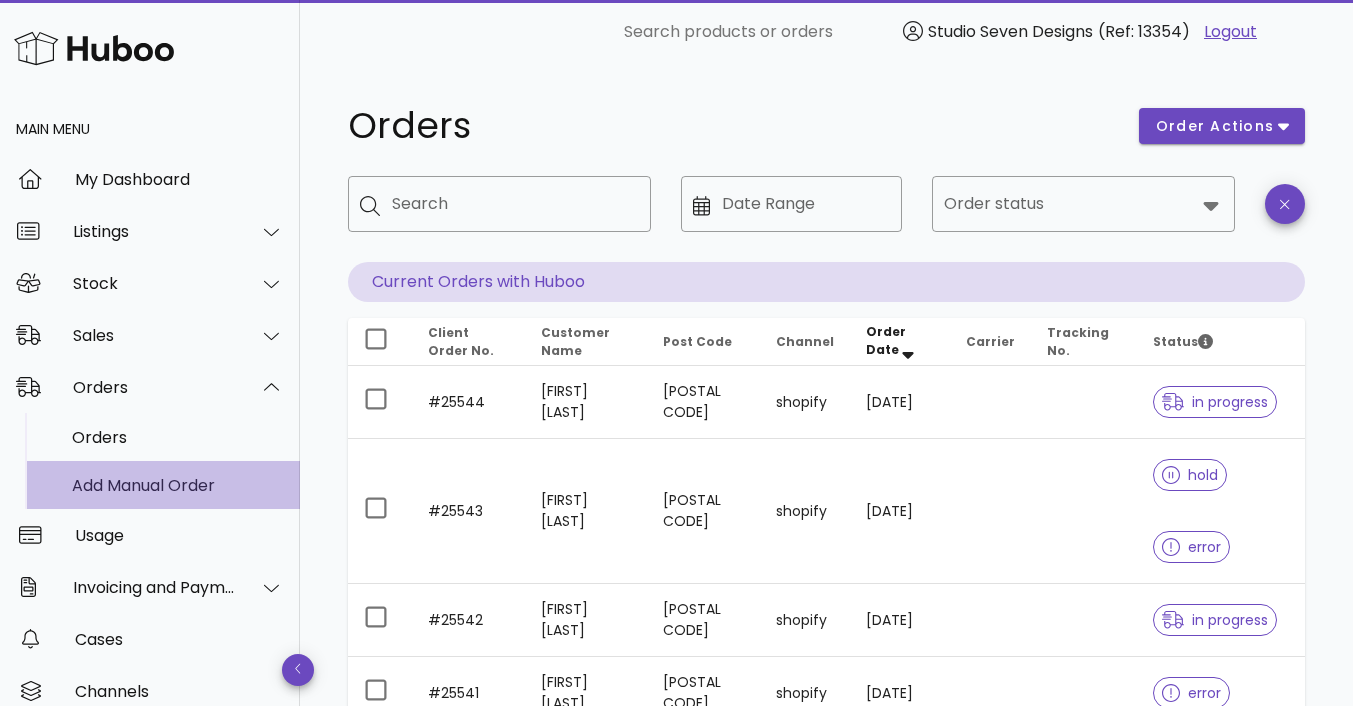 click on "Add Manual Order" at bounding box center [178, 485] 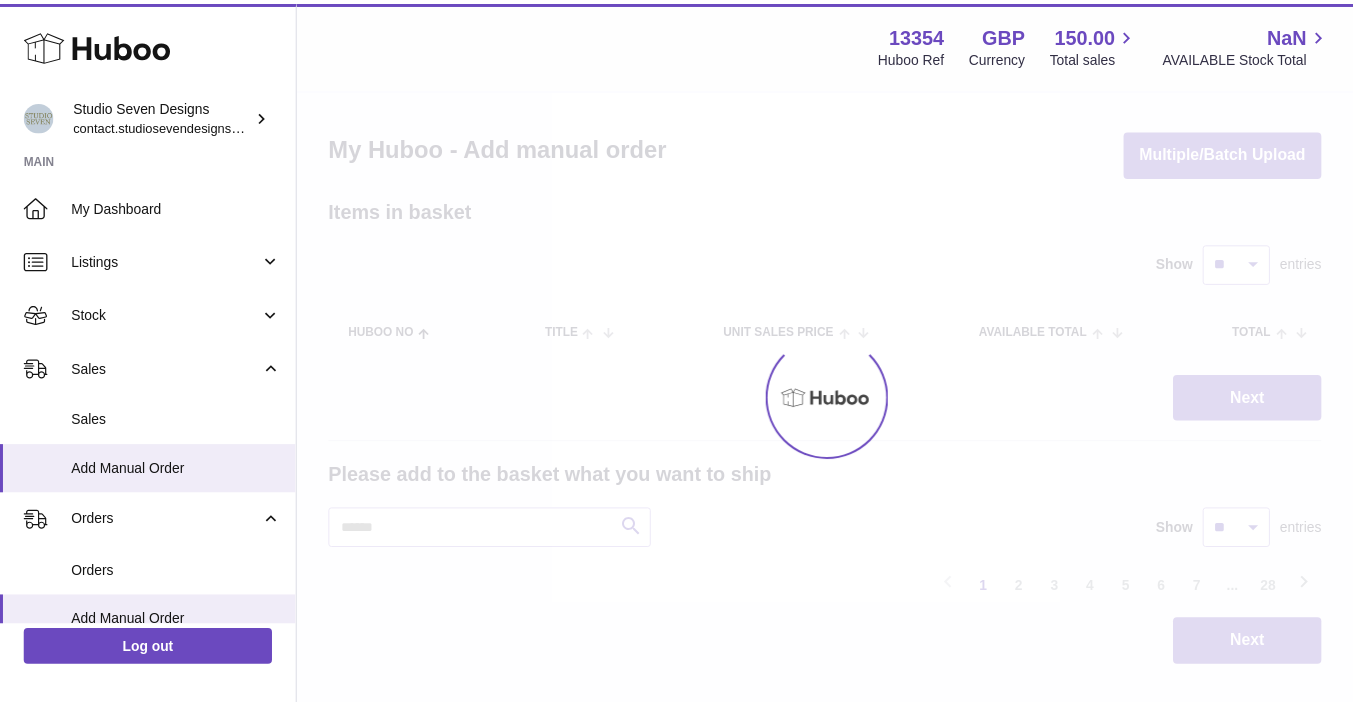 scroll, scrollTop: 0, scrollLeft: 0, axis: both 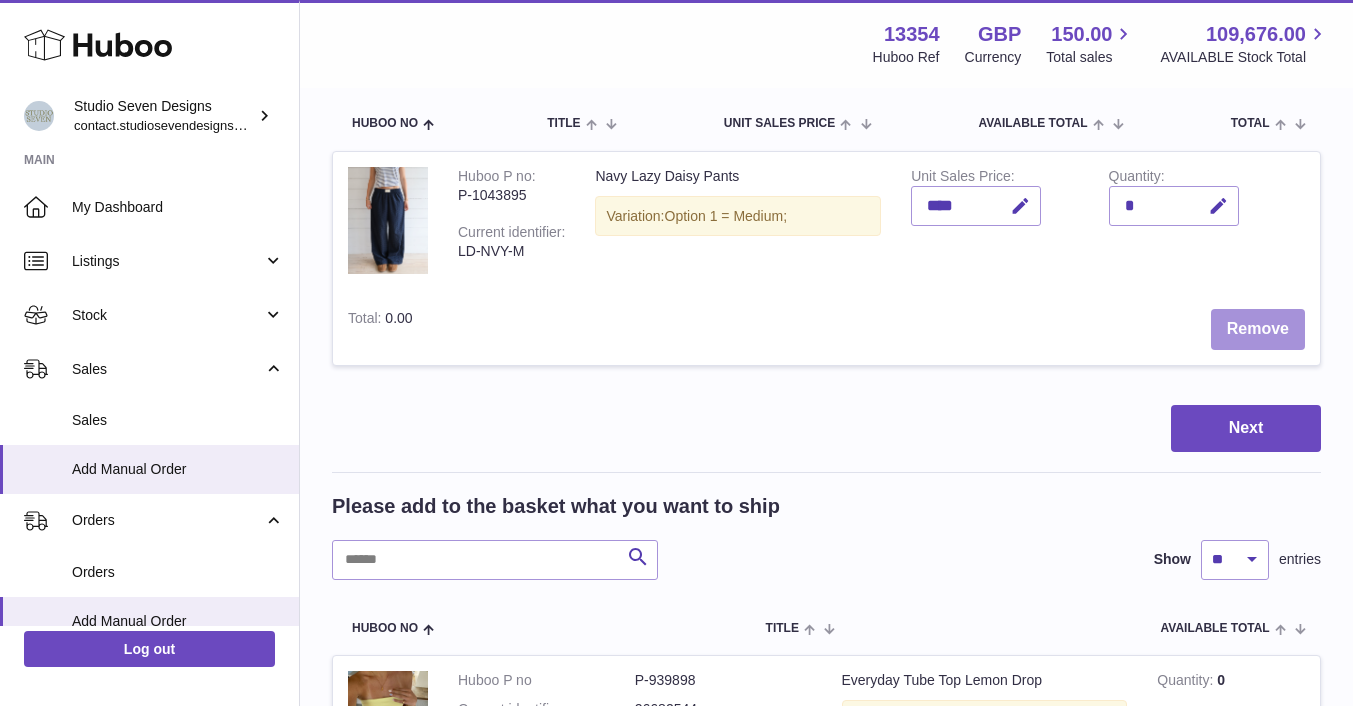 click on "Remove" at bounding box center (1258, 329) 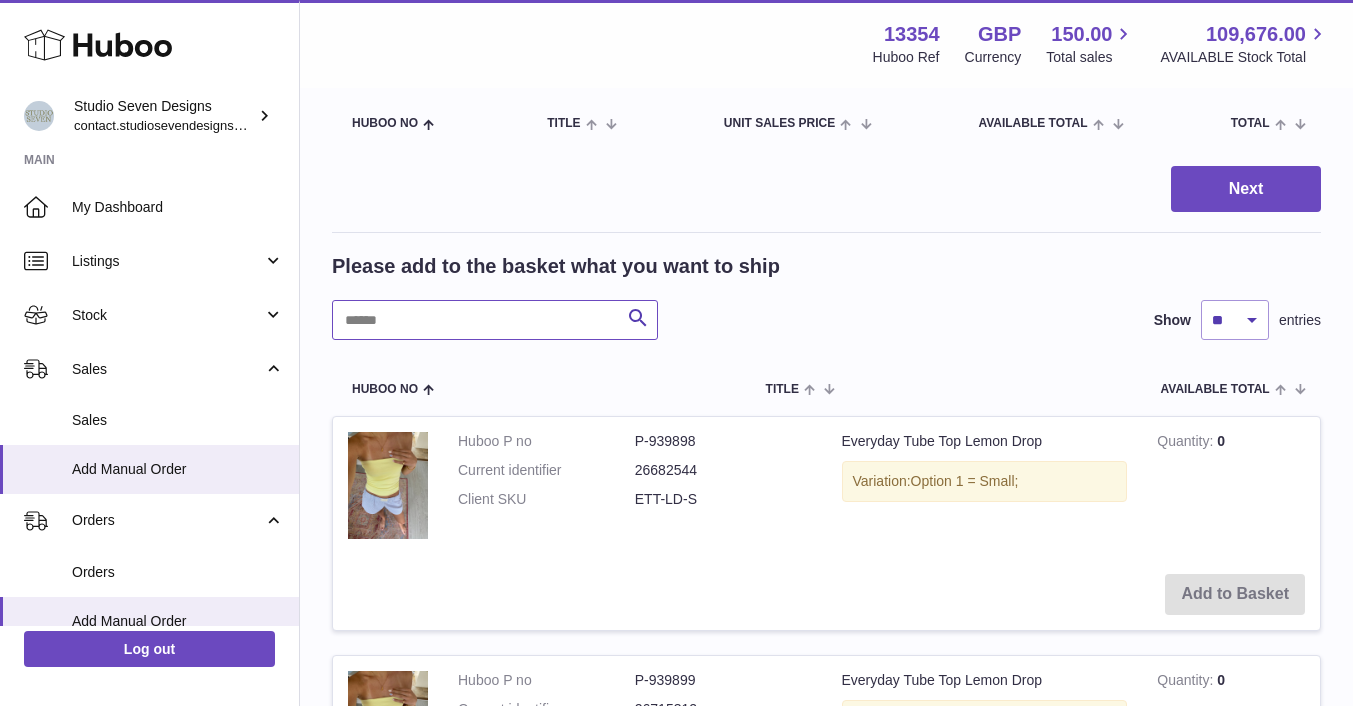 click at bounding box center [495, 320] 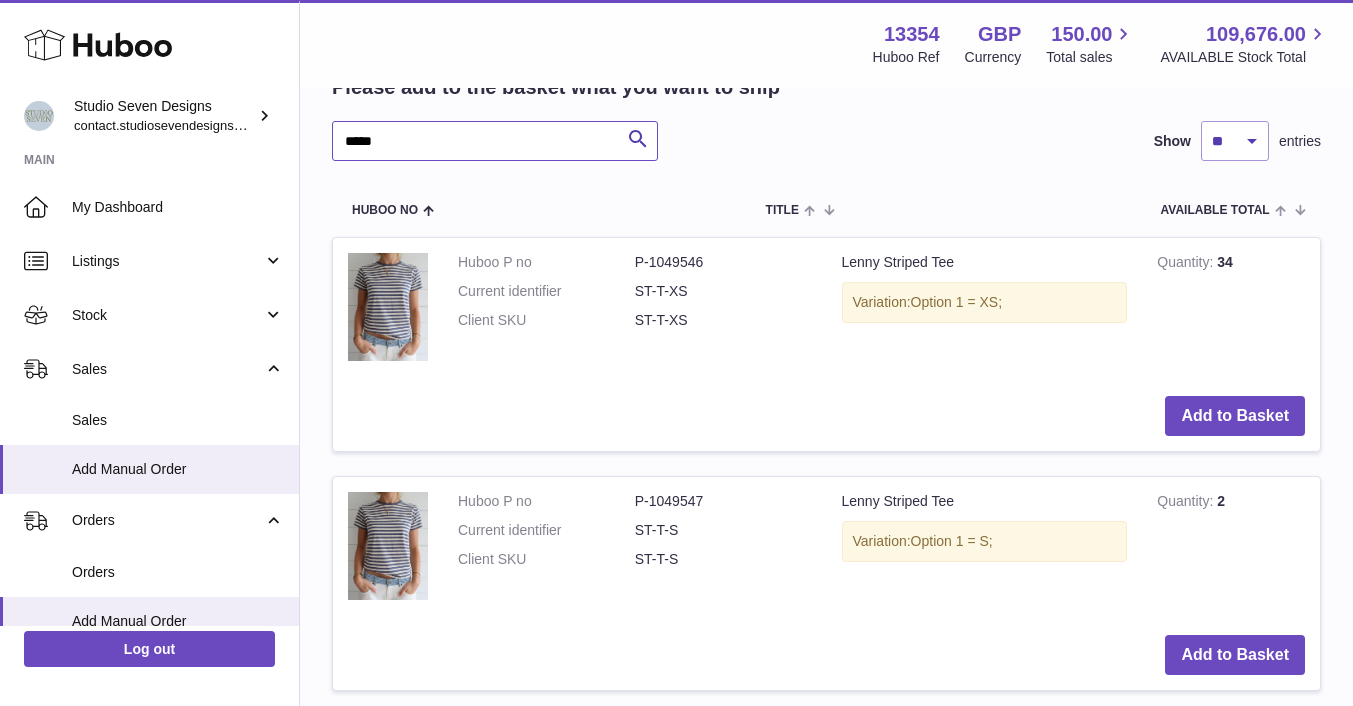 scroll, scrollTop: 417, scrollLeft: 0, axis: vertical 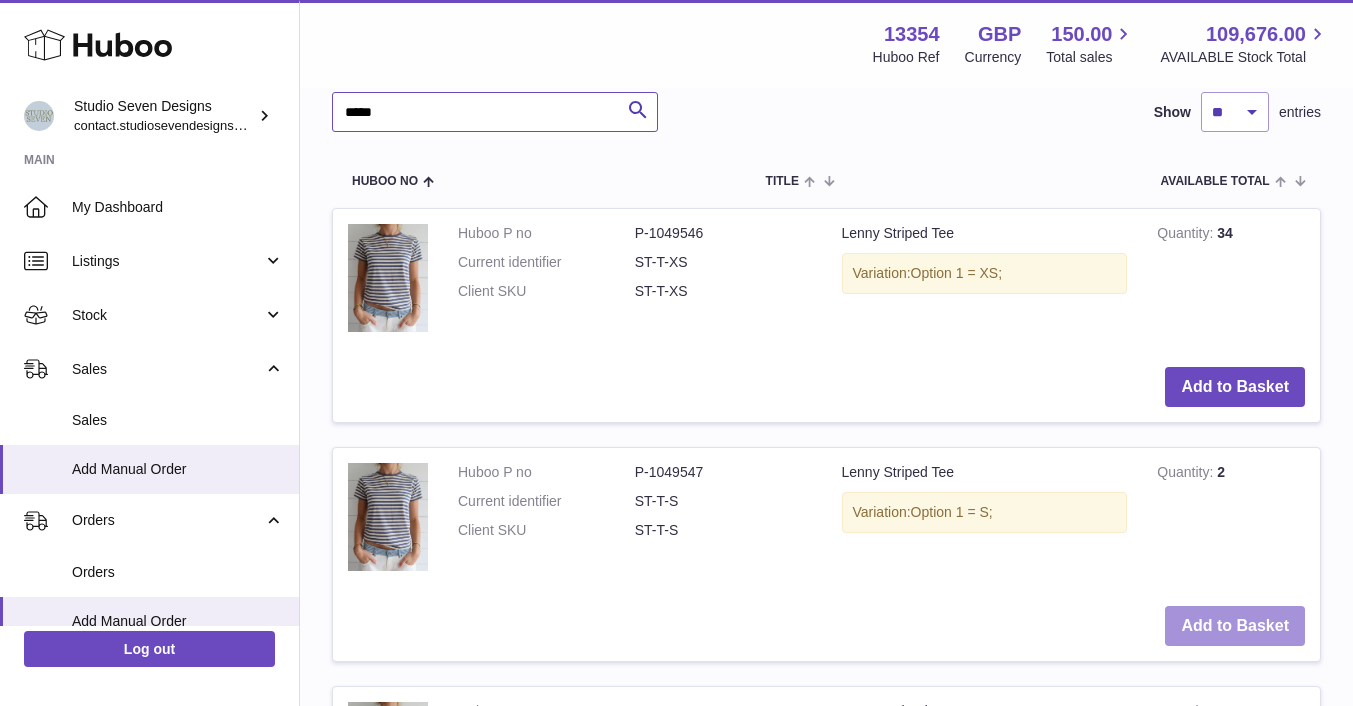 type on "*****" 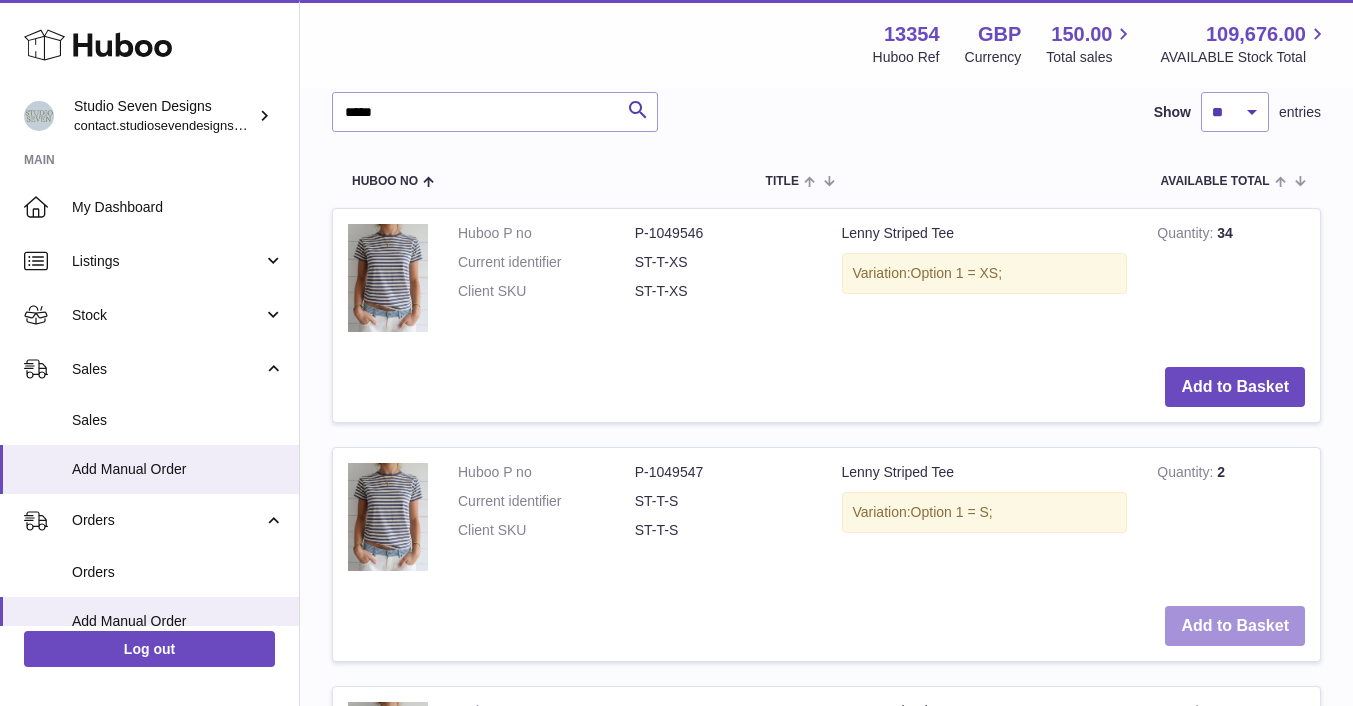 click on "Add to Basket" at bounding box center (1235, 626) 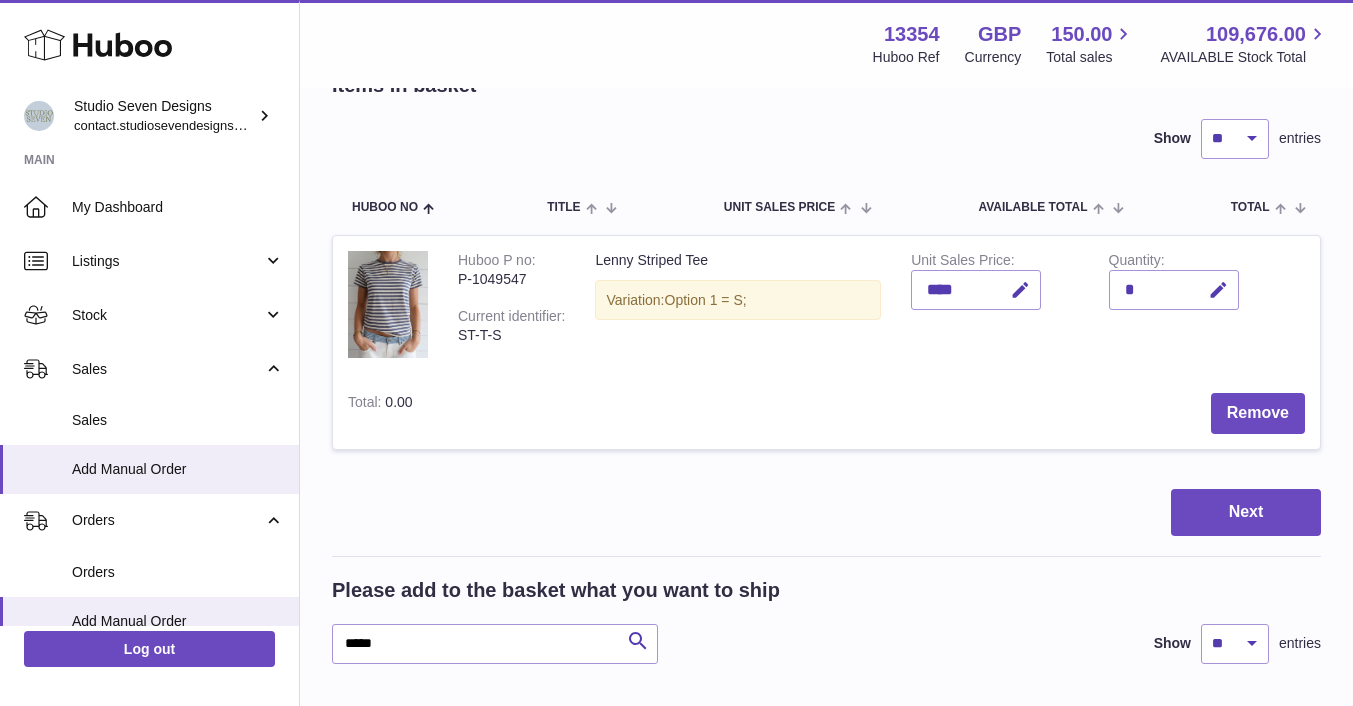 scroll, scrollTop: 0, scrollLeft: 0, axis: both 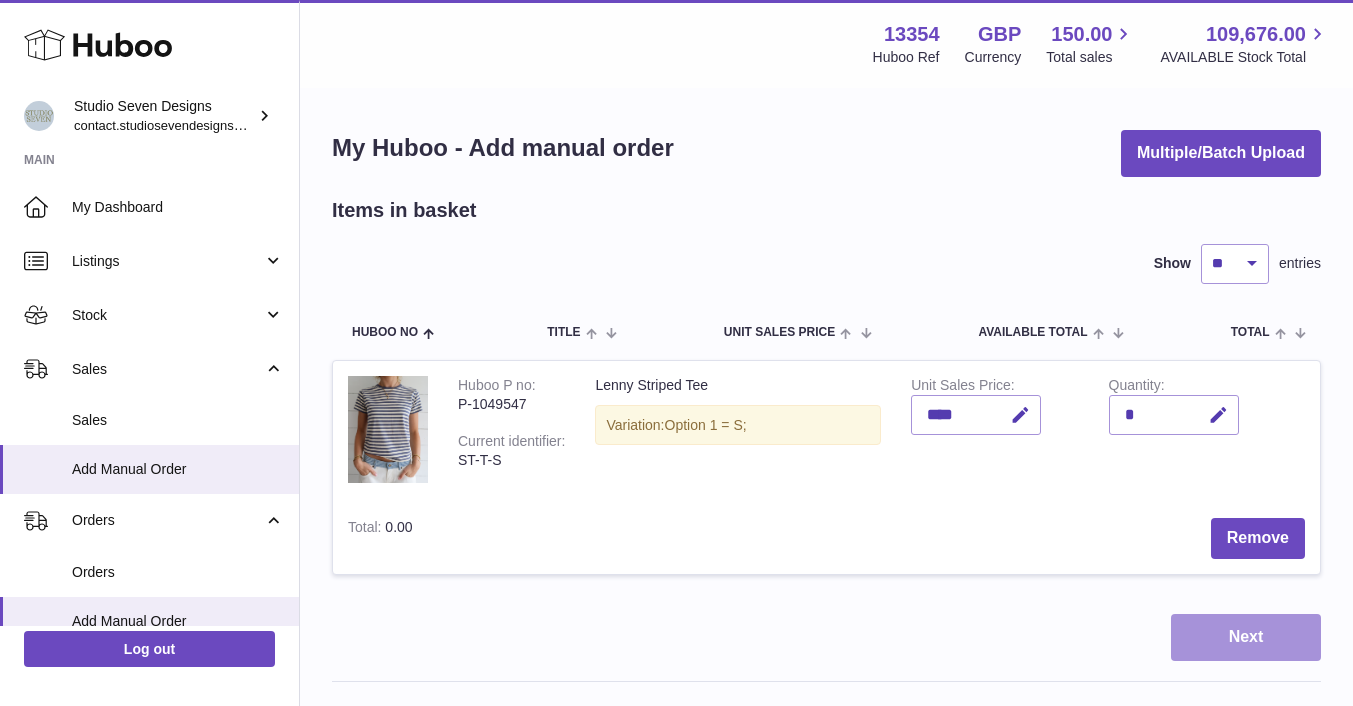 click on "Next" at bounding box center (1246, 637) 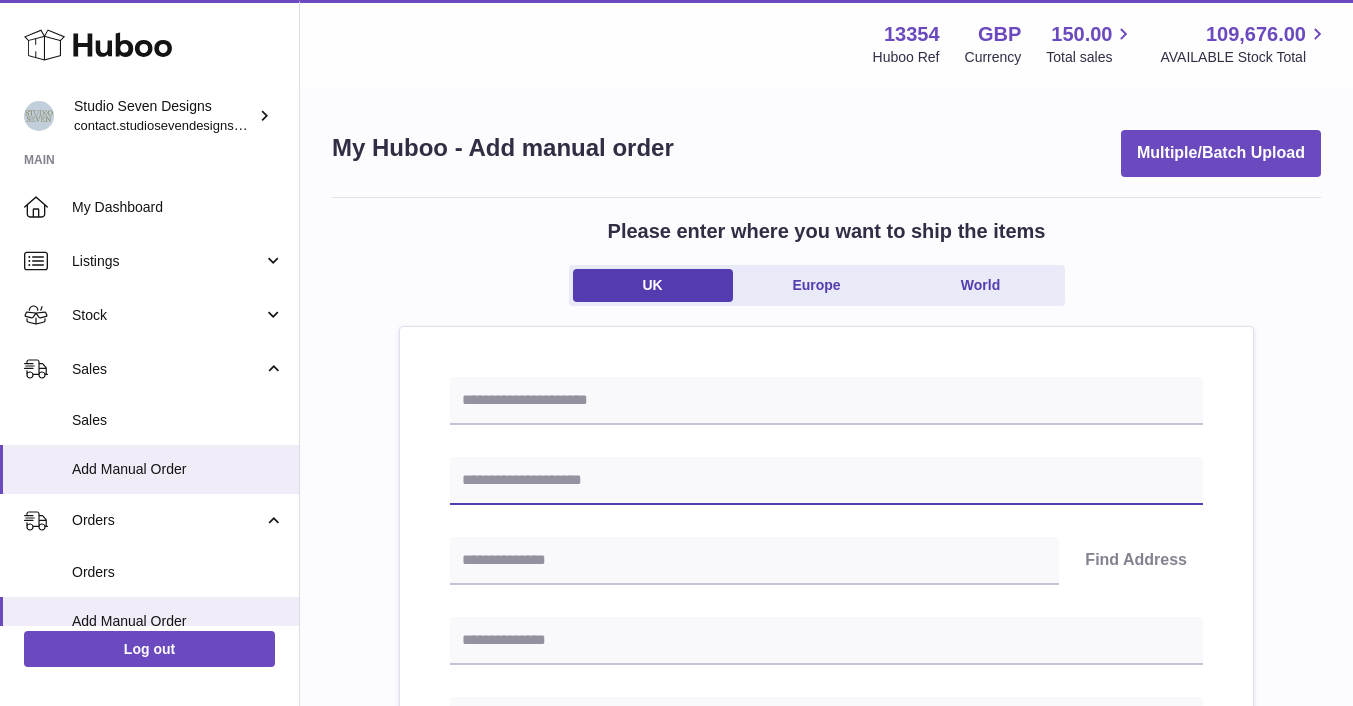 click at bounding box center [826, 481] 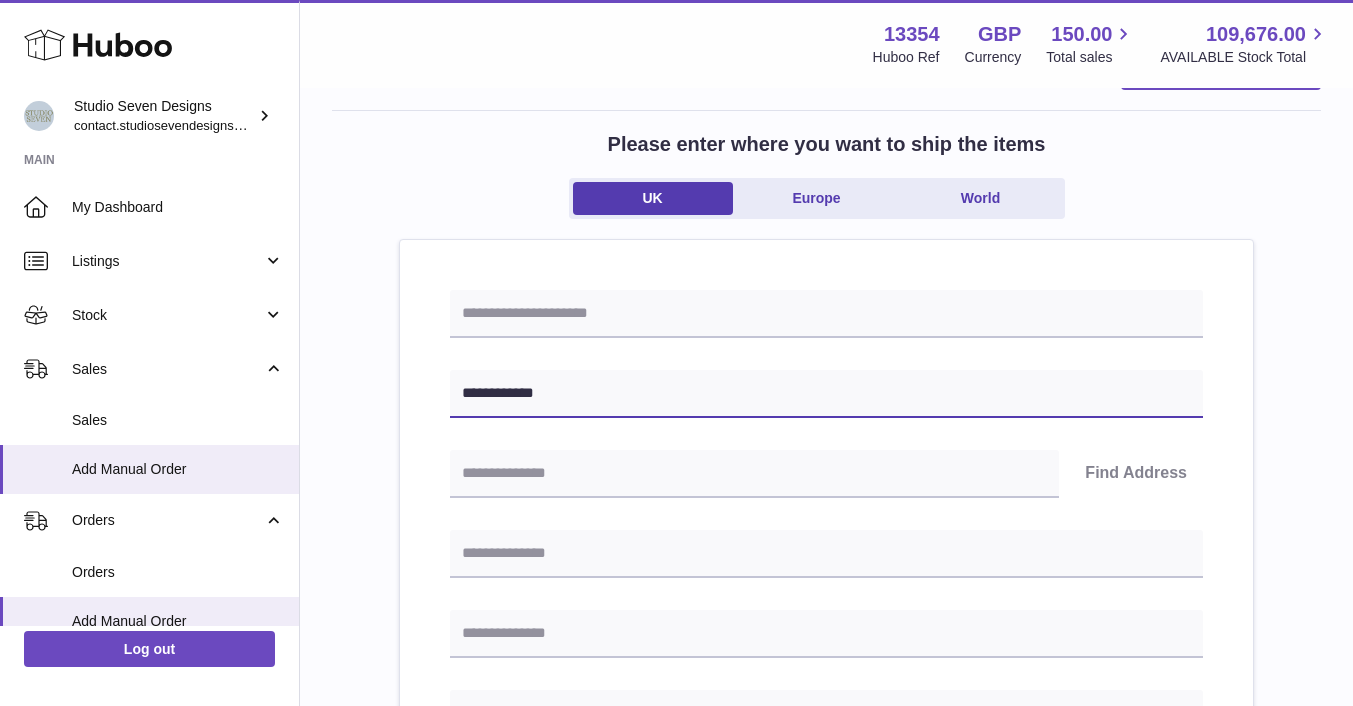 scroll, scrollTop: 99, scrollLeft: 0, axis: vertical 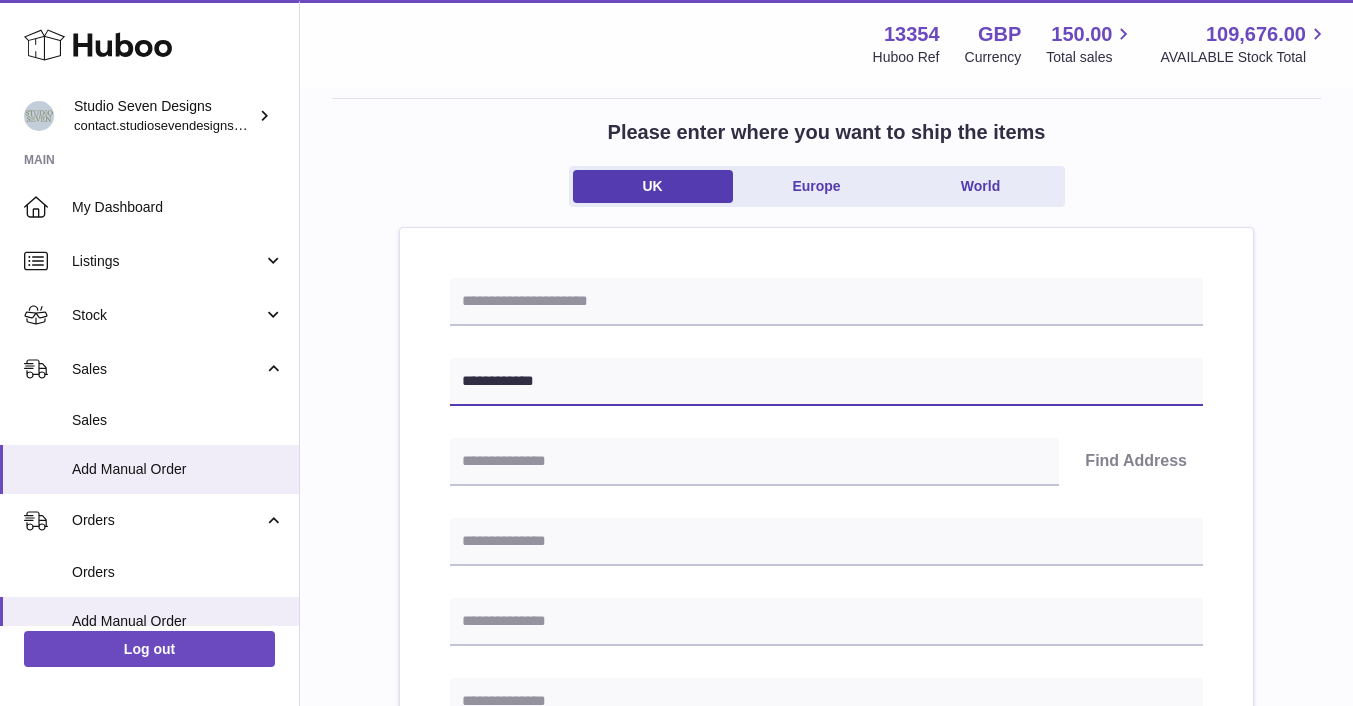 type on "**********" 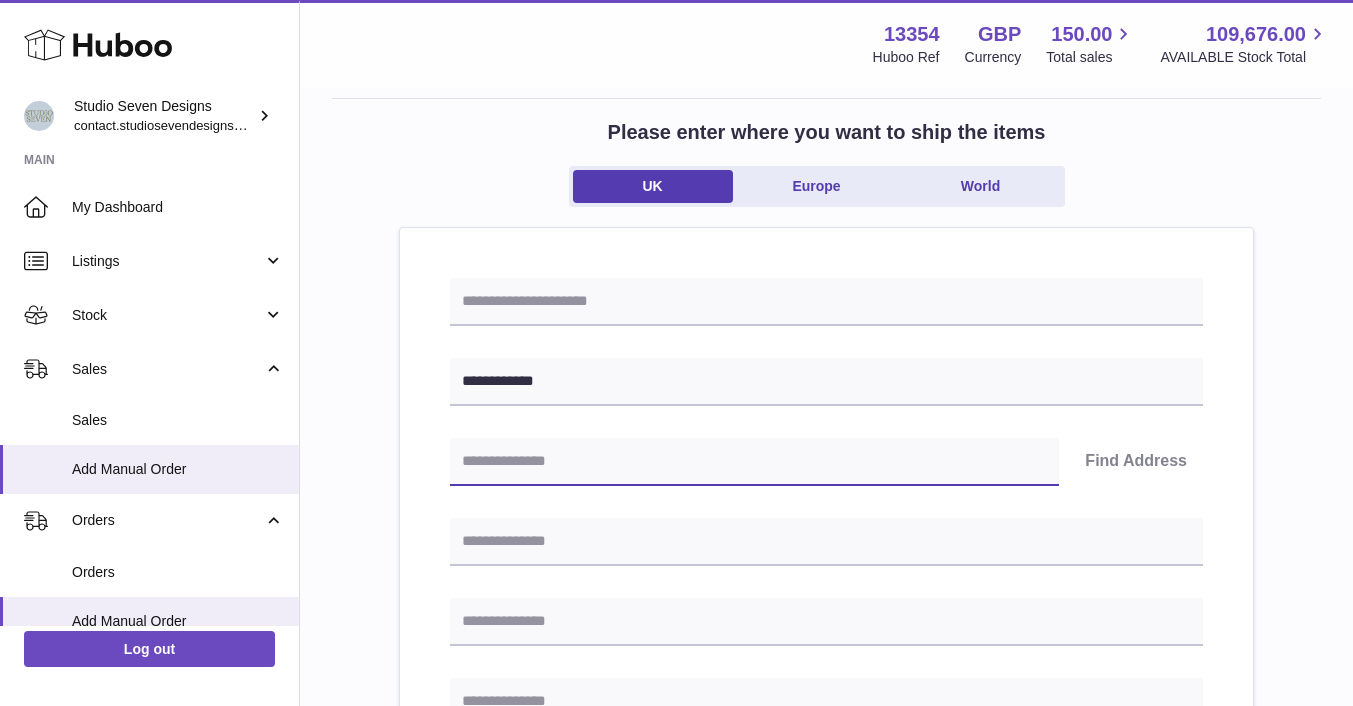 click at bounding box center (754, 462) 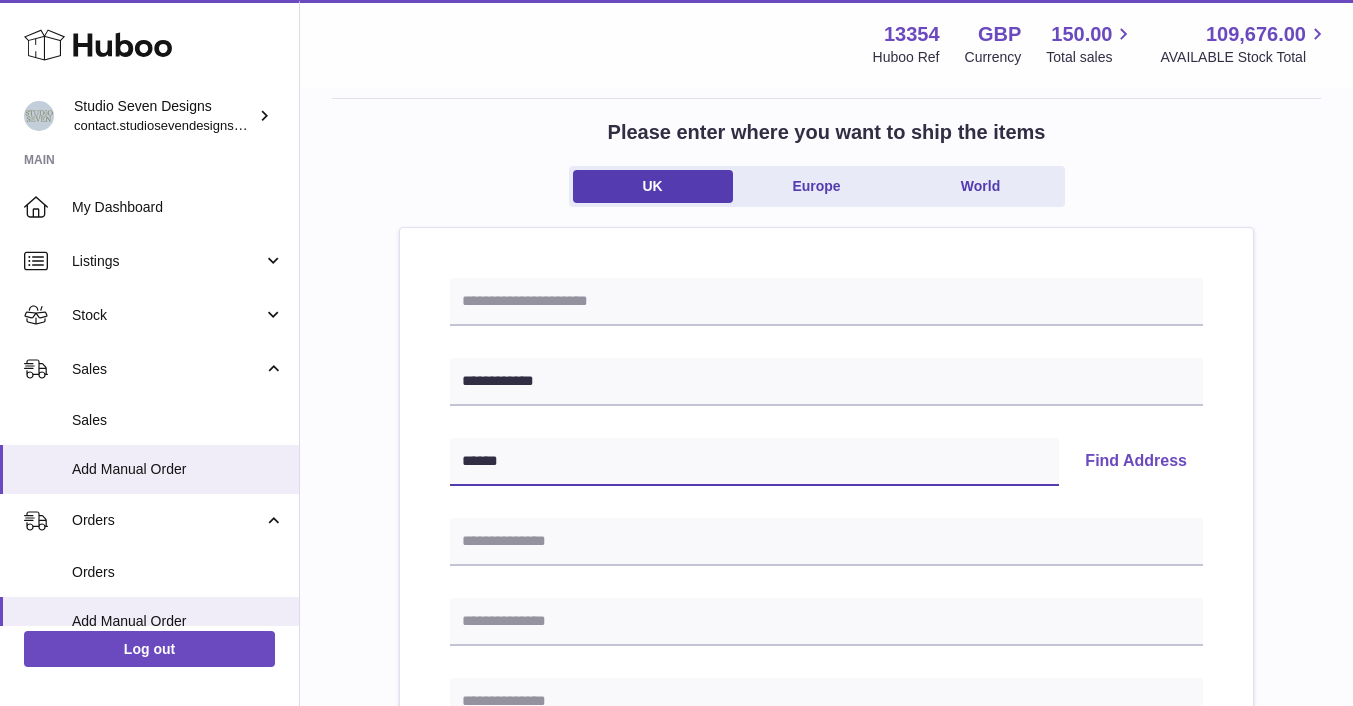 click on "******" at bounding box center (754, 462) 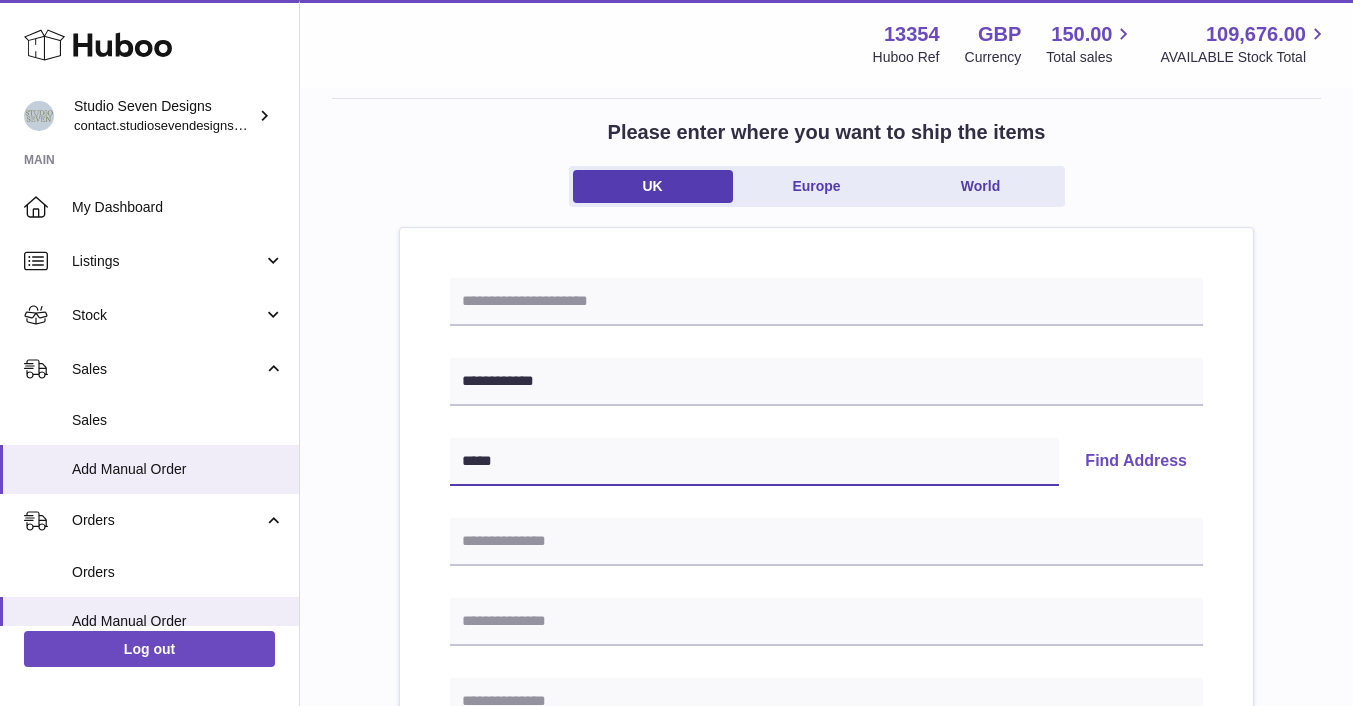 click on "*****" at bounding box center [754, 462] 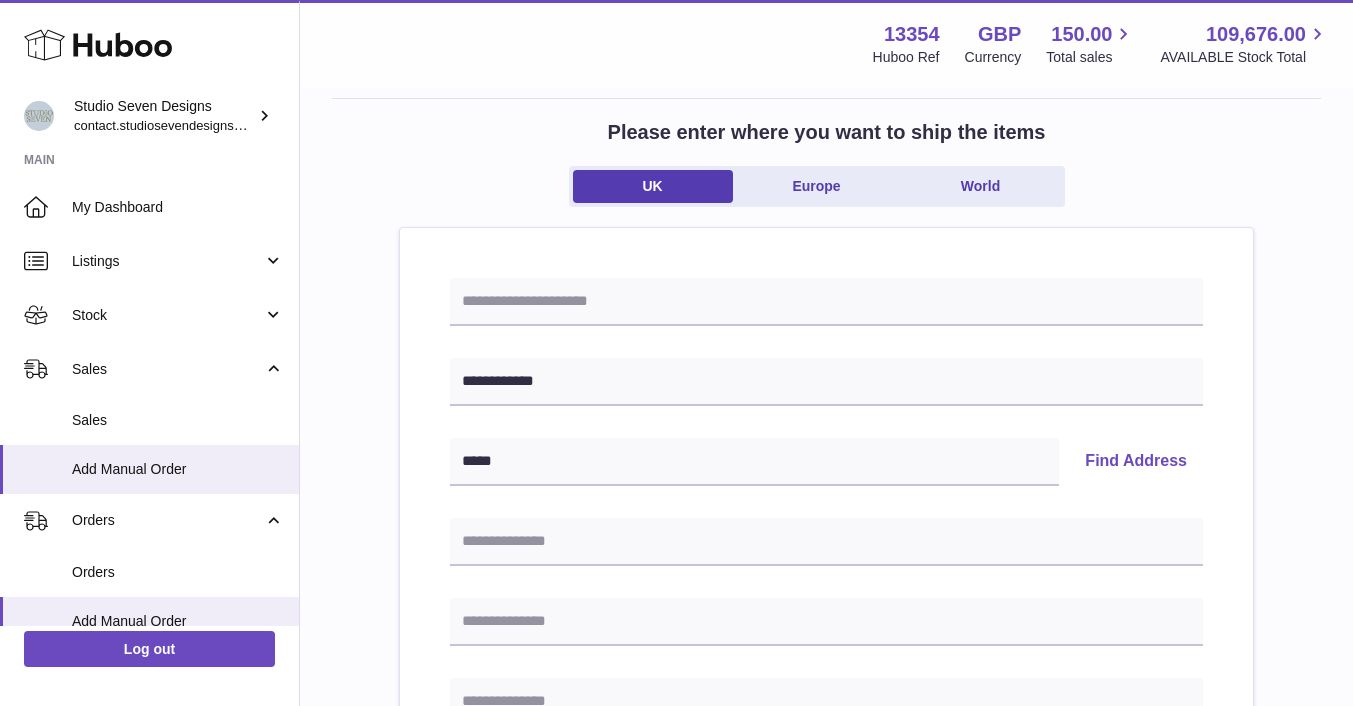 click on "Find Address" at bounding box center (1136, 462) 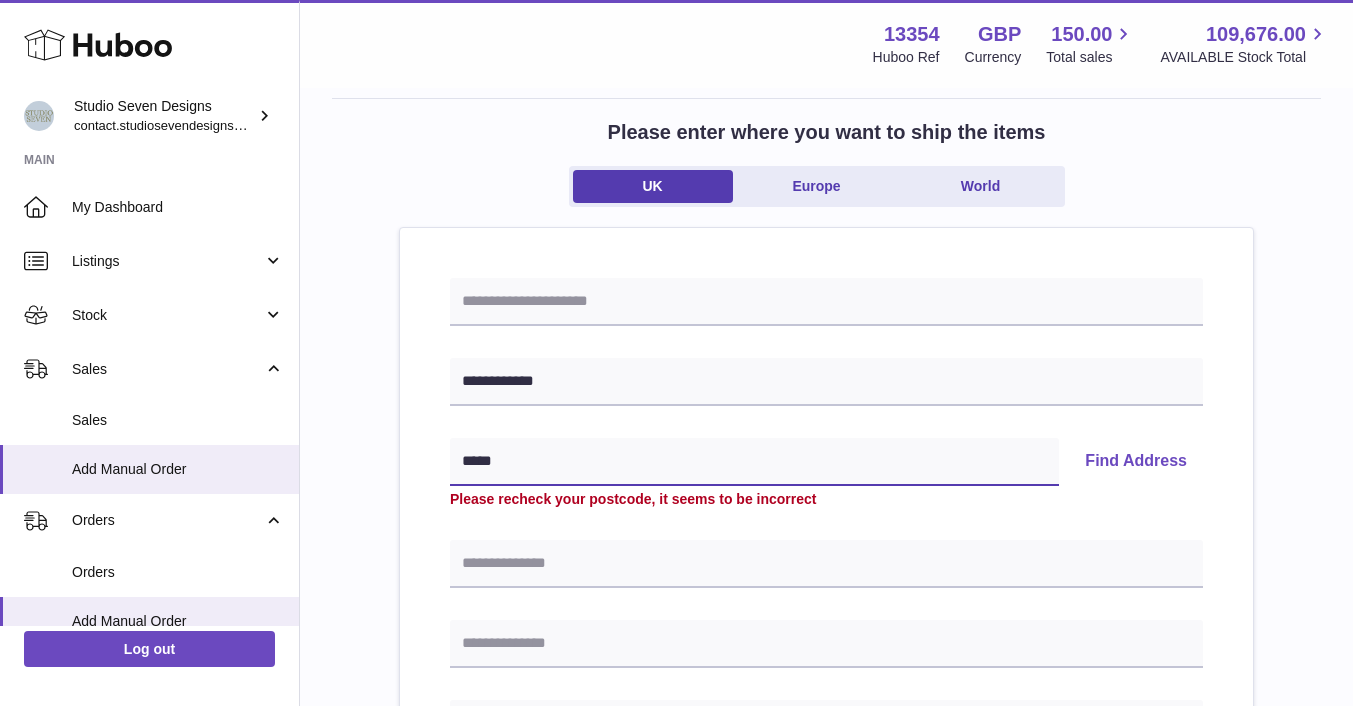 click on "*****" at bounding box center [754, 462] 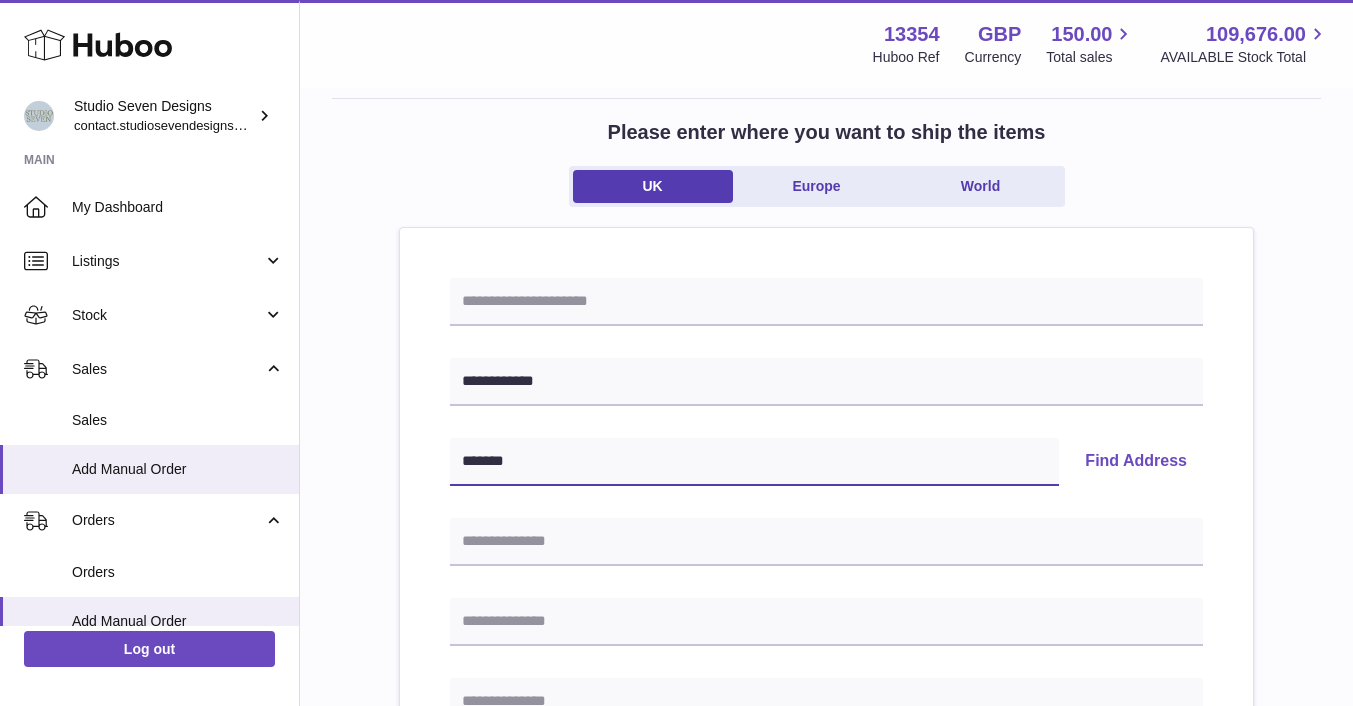type on "*******" 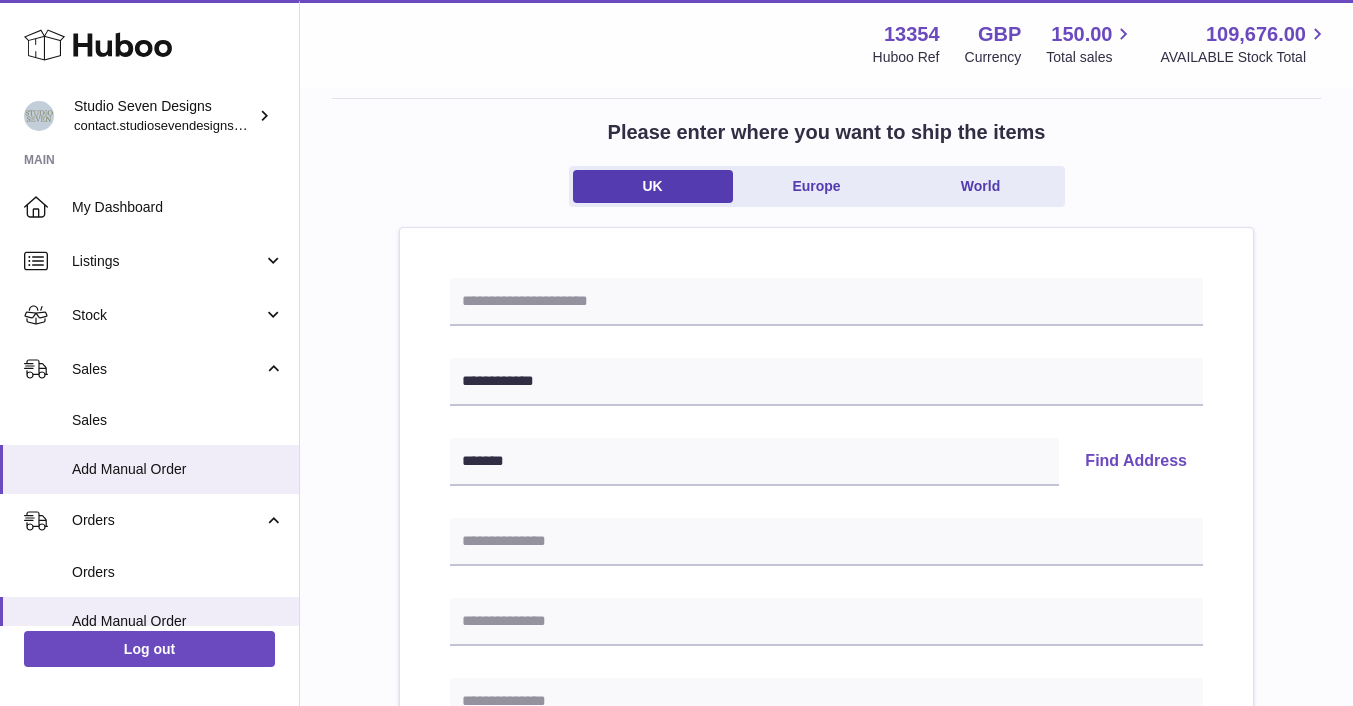 click on "Find Address" at bounding box center (1136, 462) 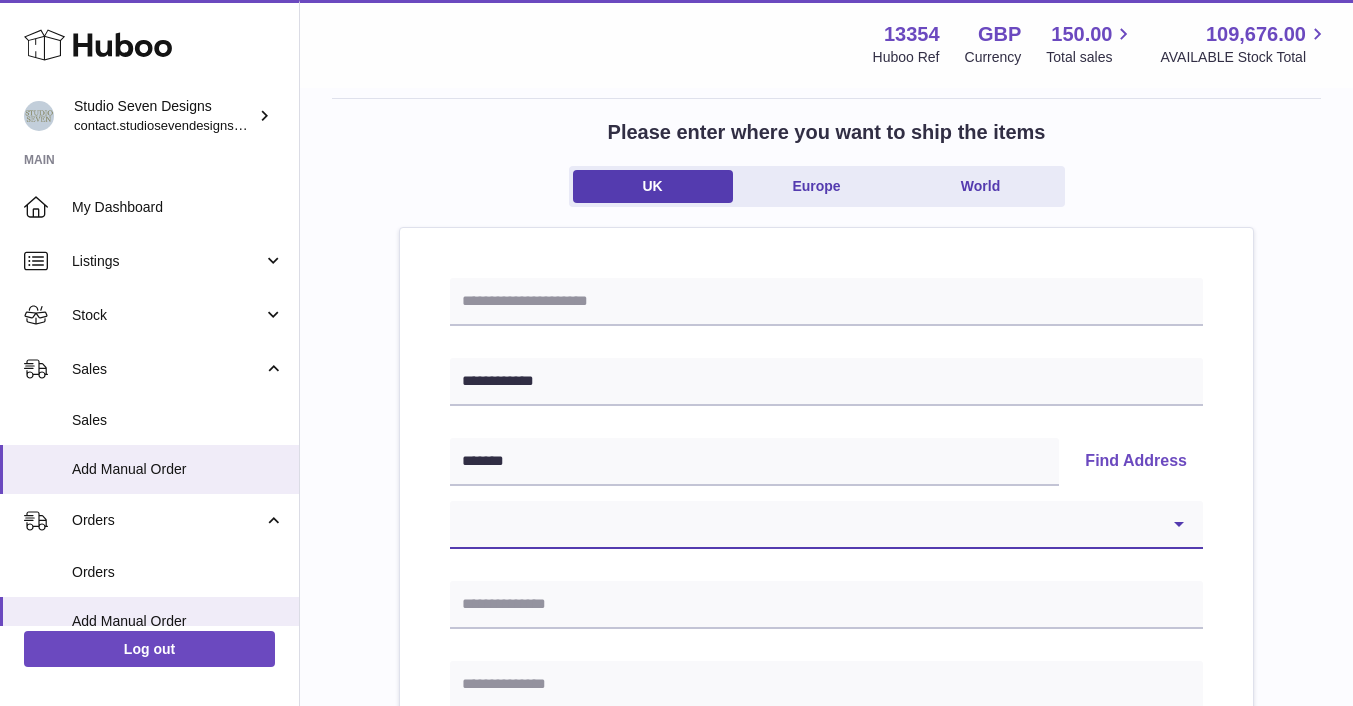 click on "**********" at bounding box center (826, 525) 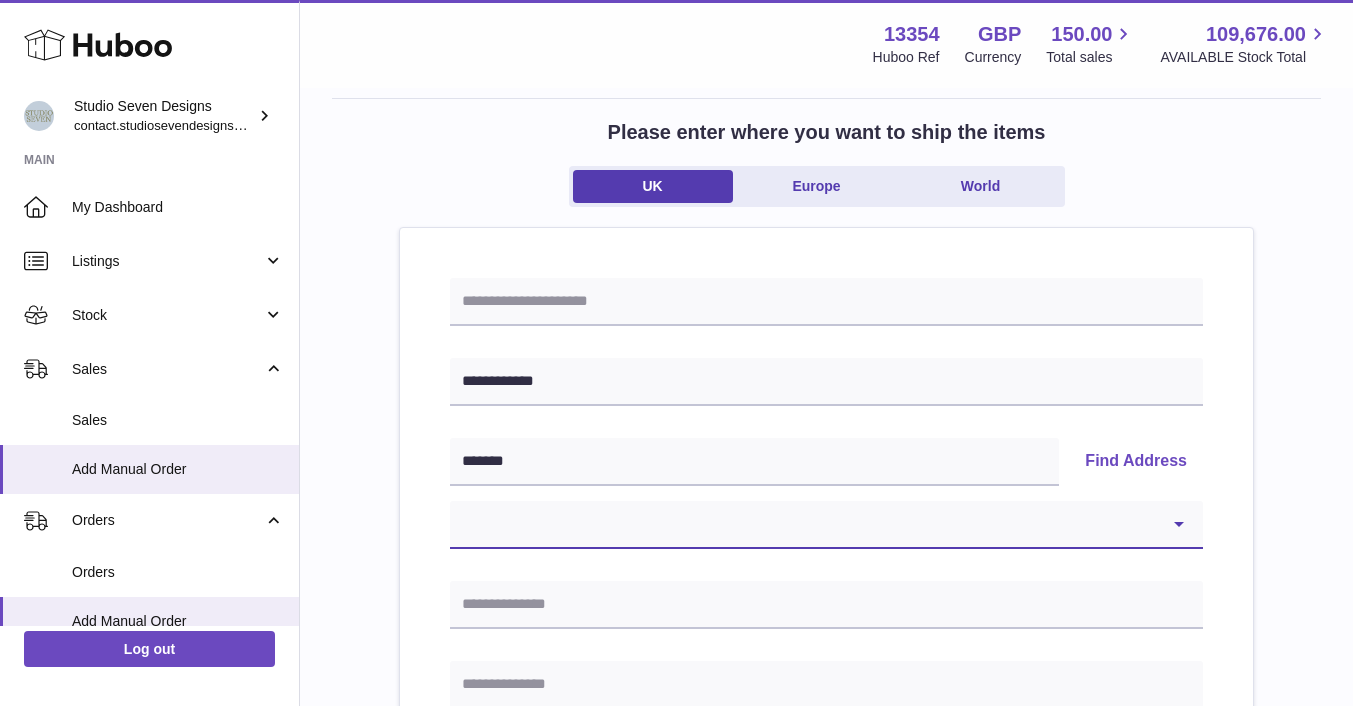 select on "**" 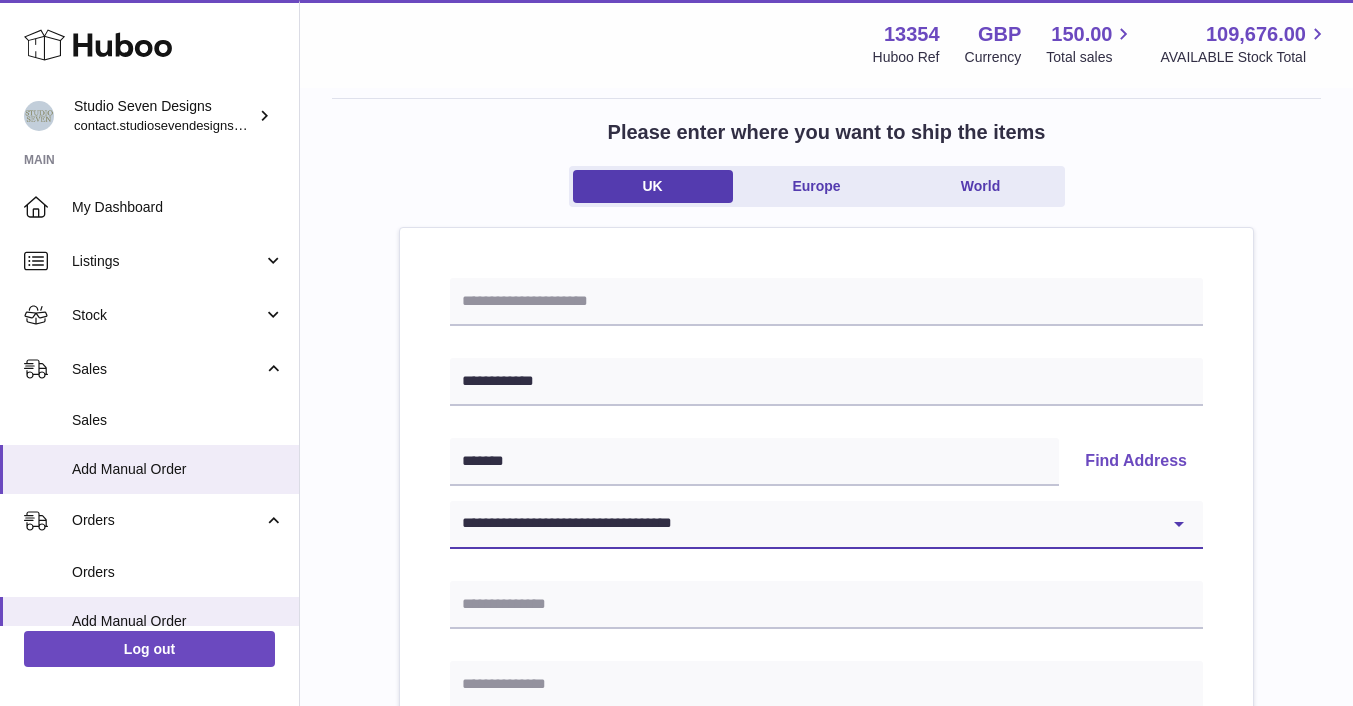 click on "**********" at bounding box center (826, 525) 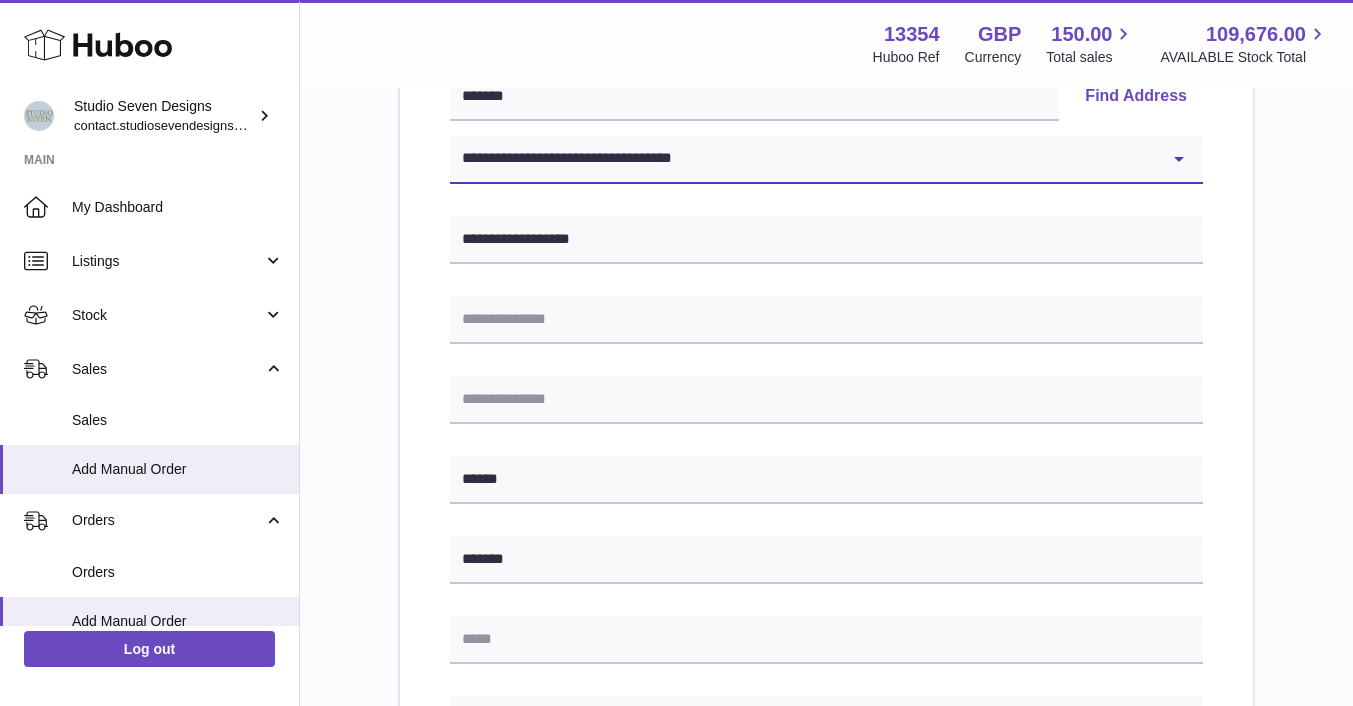 scroll, scrollTop: 465, scrollLeft: 0, axis: vertical 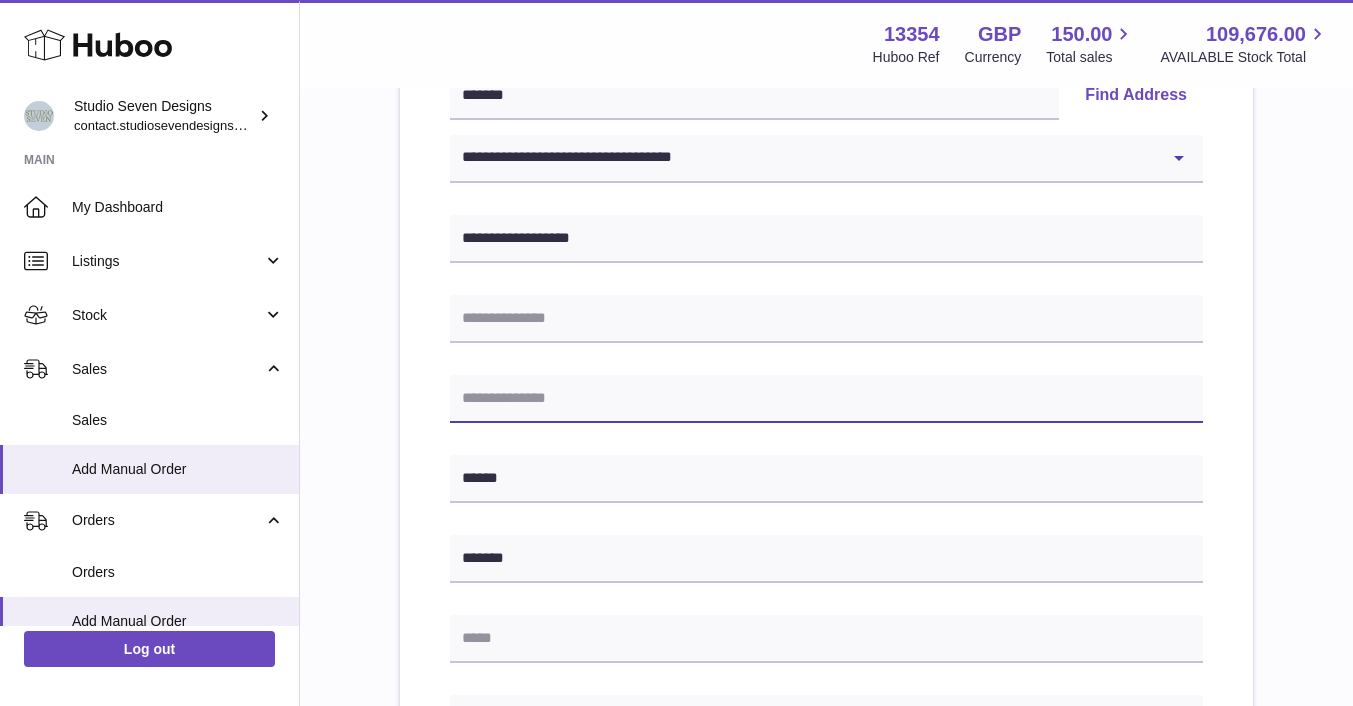 click at bounding box center [826, 399] 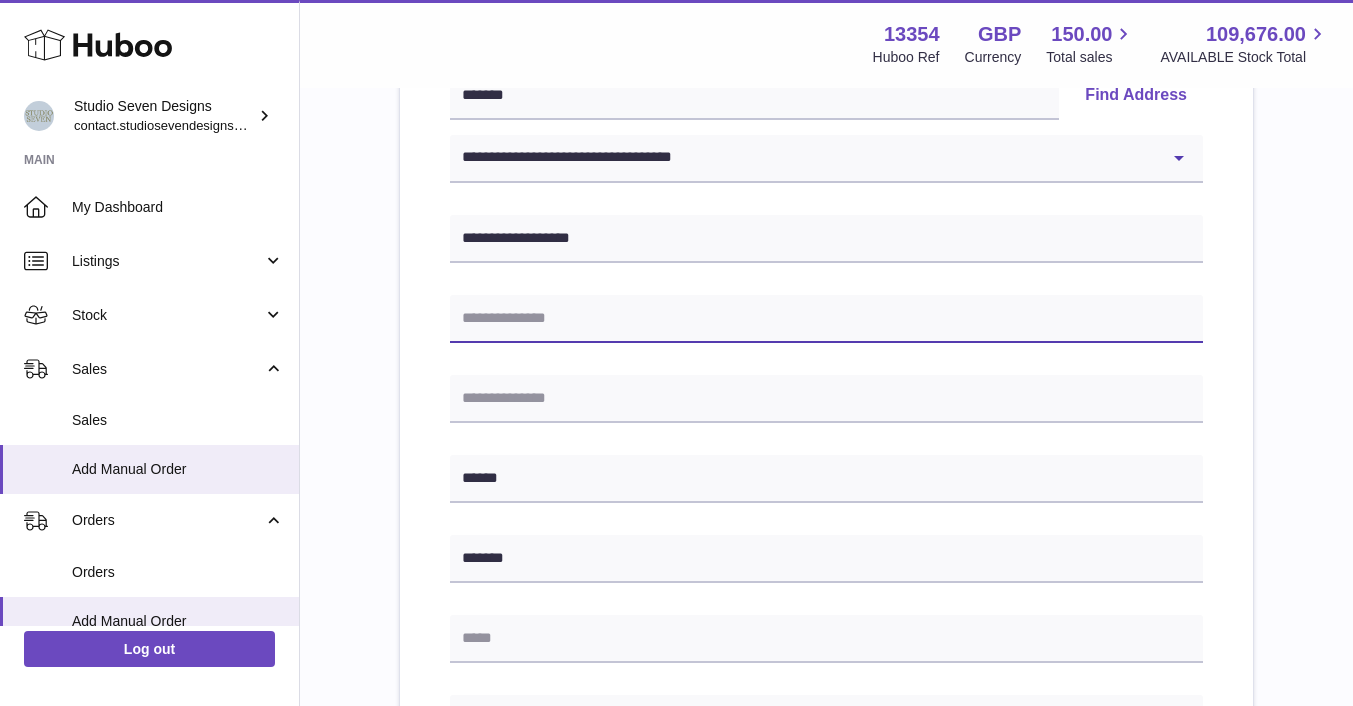 click at bounding box center [826, 319] 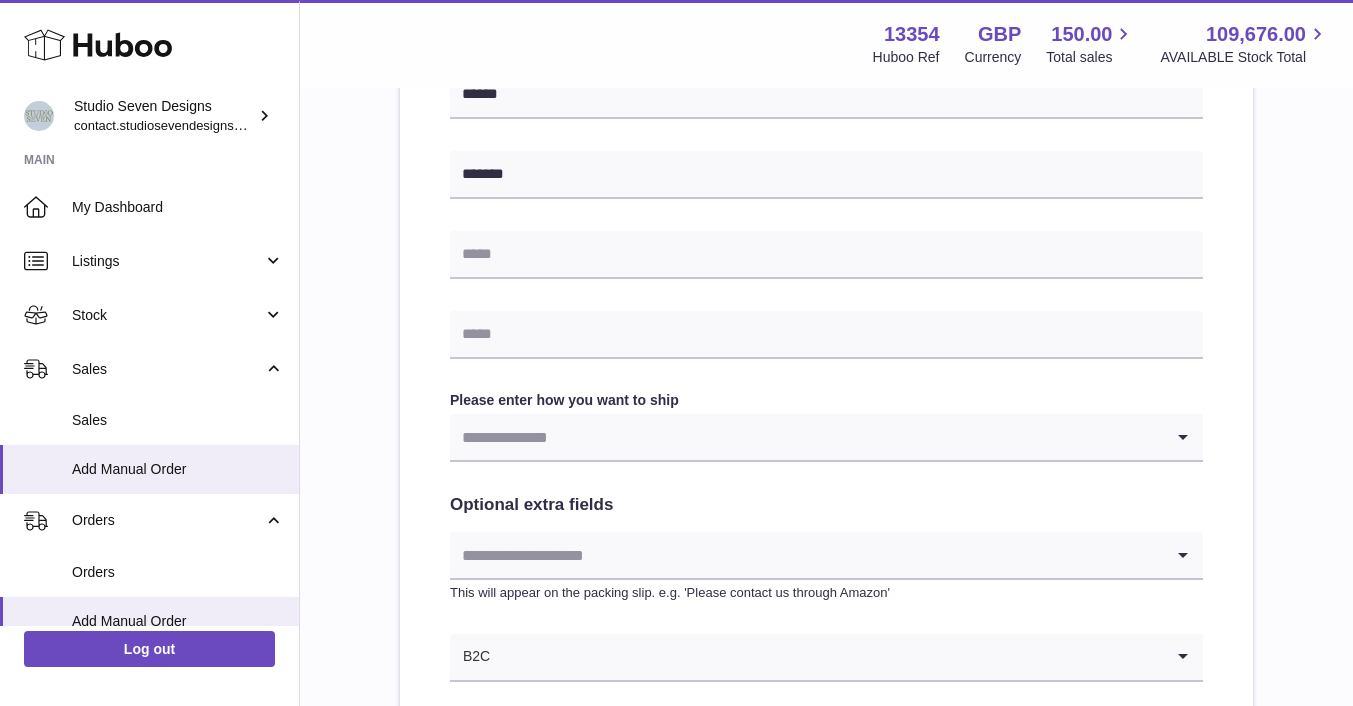 scroll, scrollTop: 850, scrollLeft: 0, axis: vertical 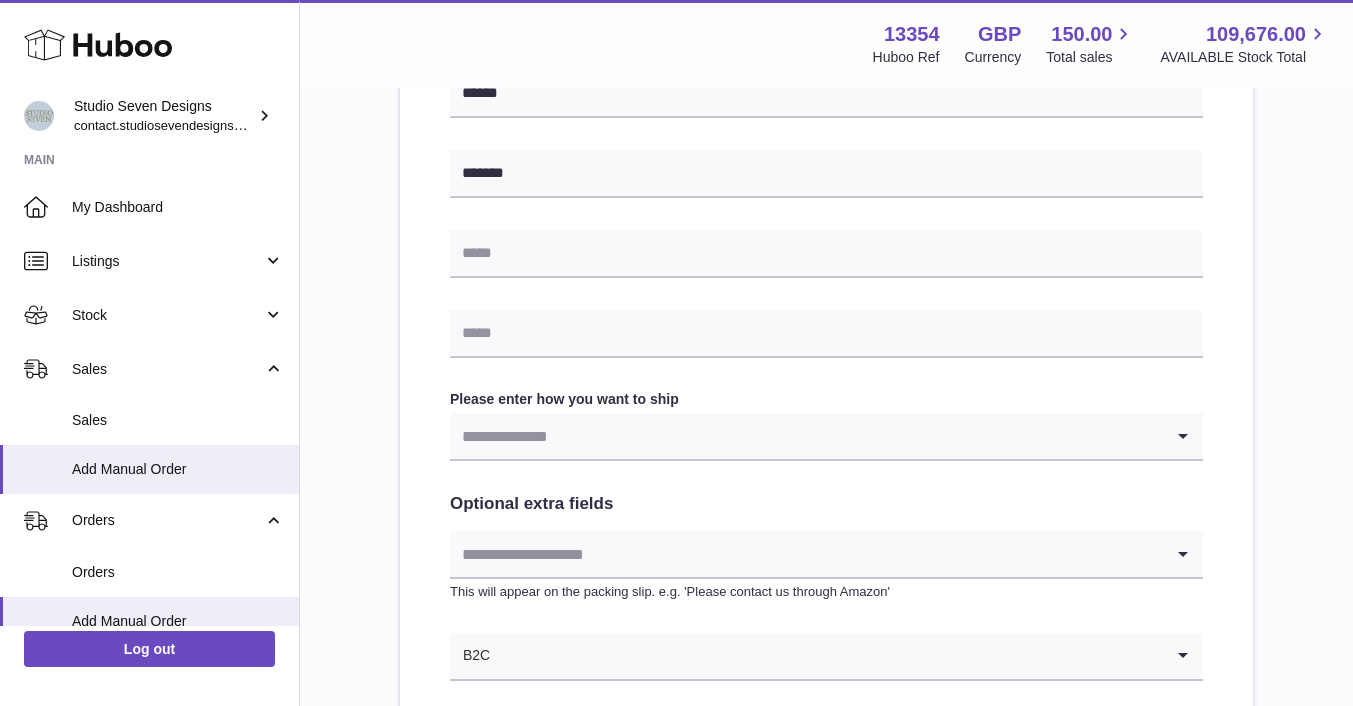 type on "******" 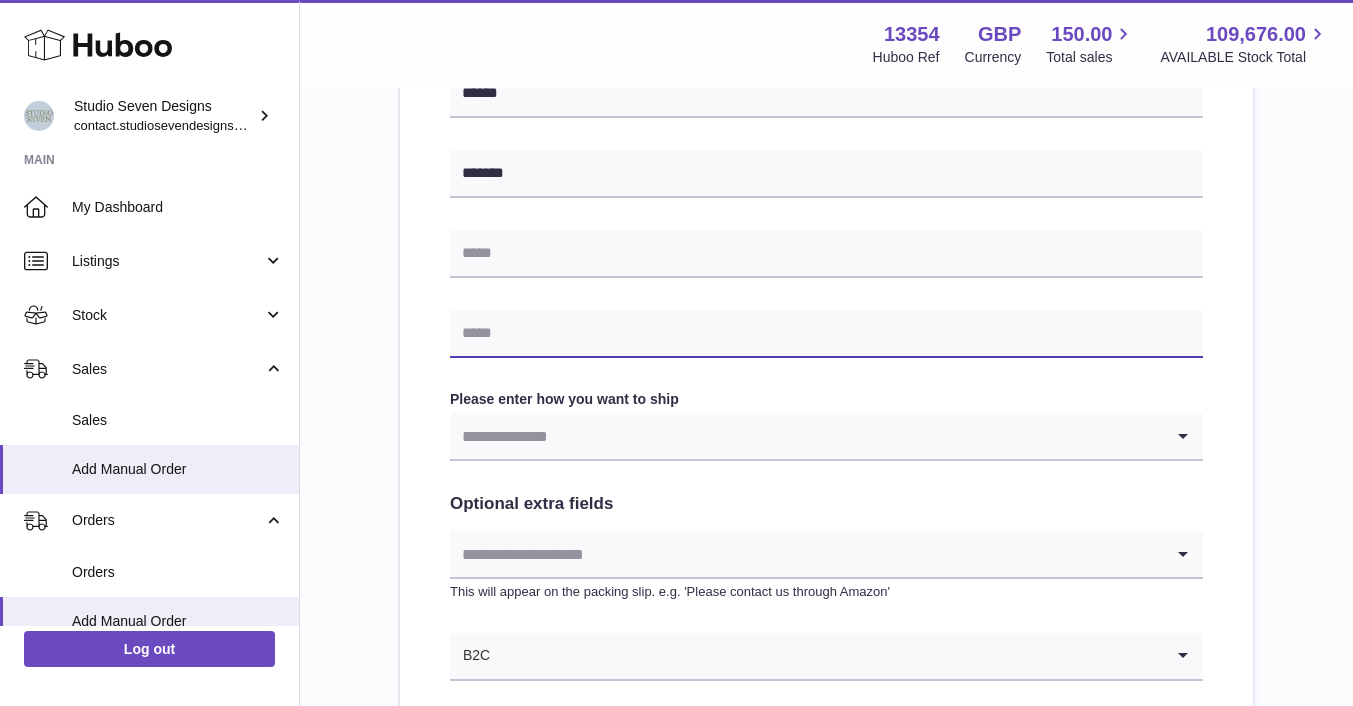 click at bounding box center [826, 334] 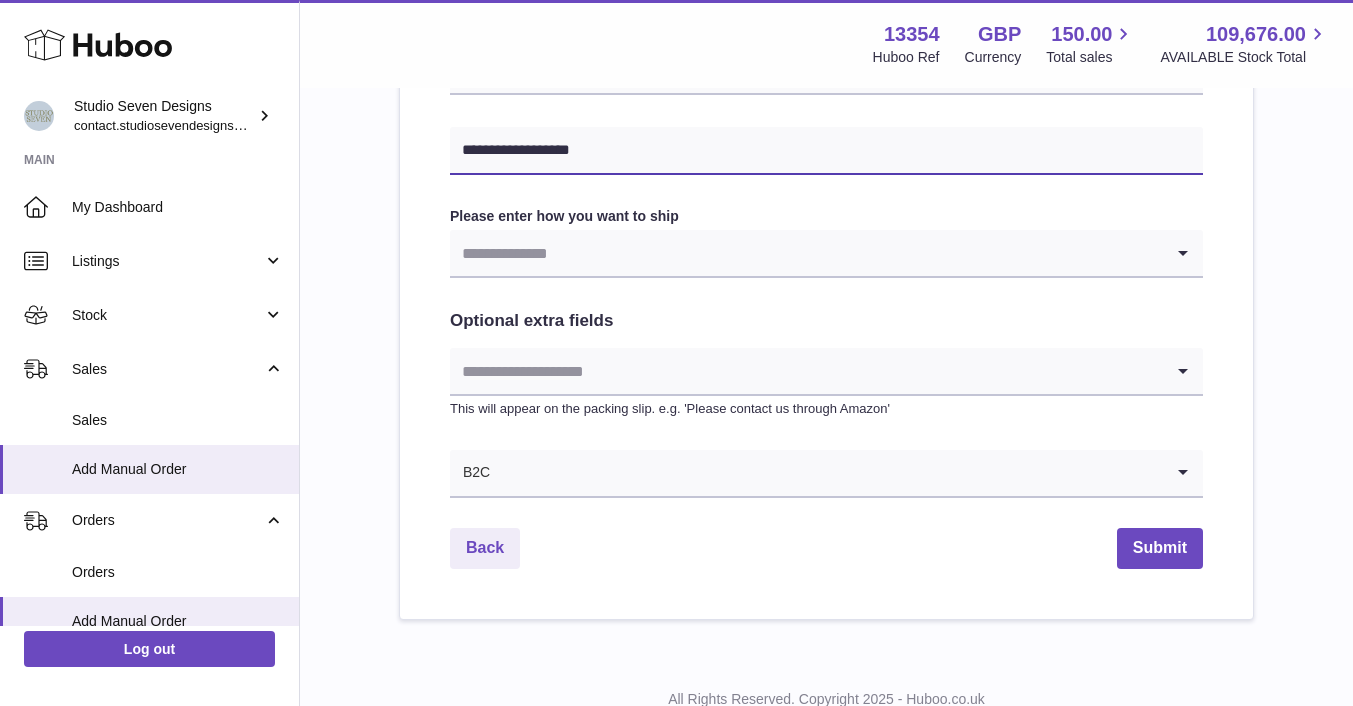 scroll, scrollTop: 1104, scrollLeft: 0, axis: vertical 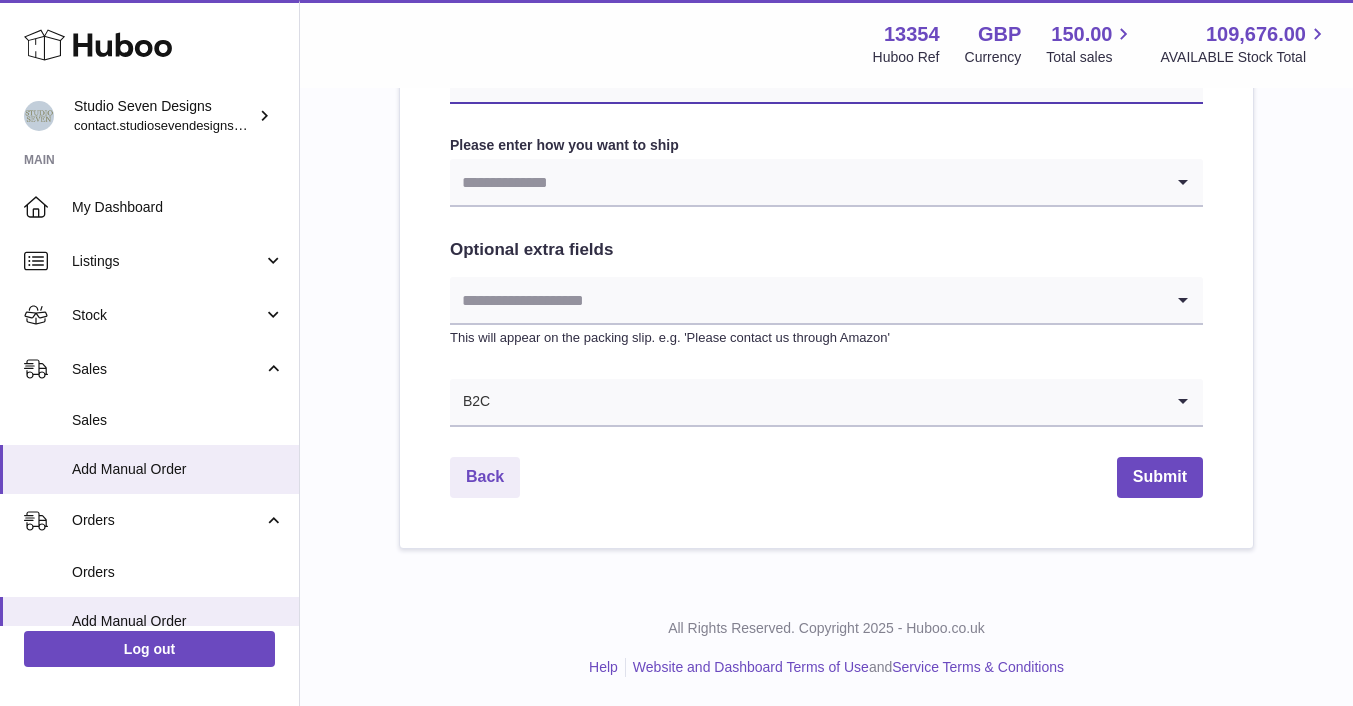 type on "**********" 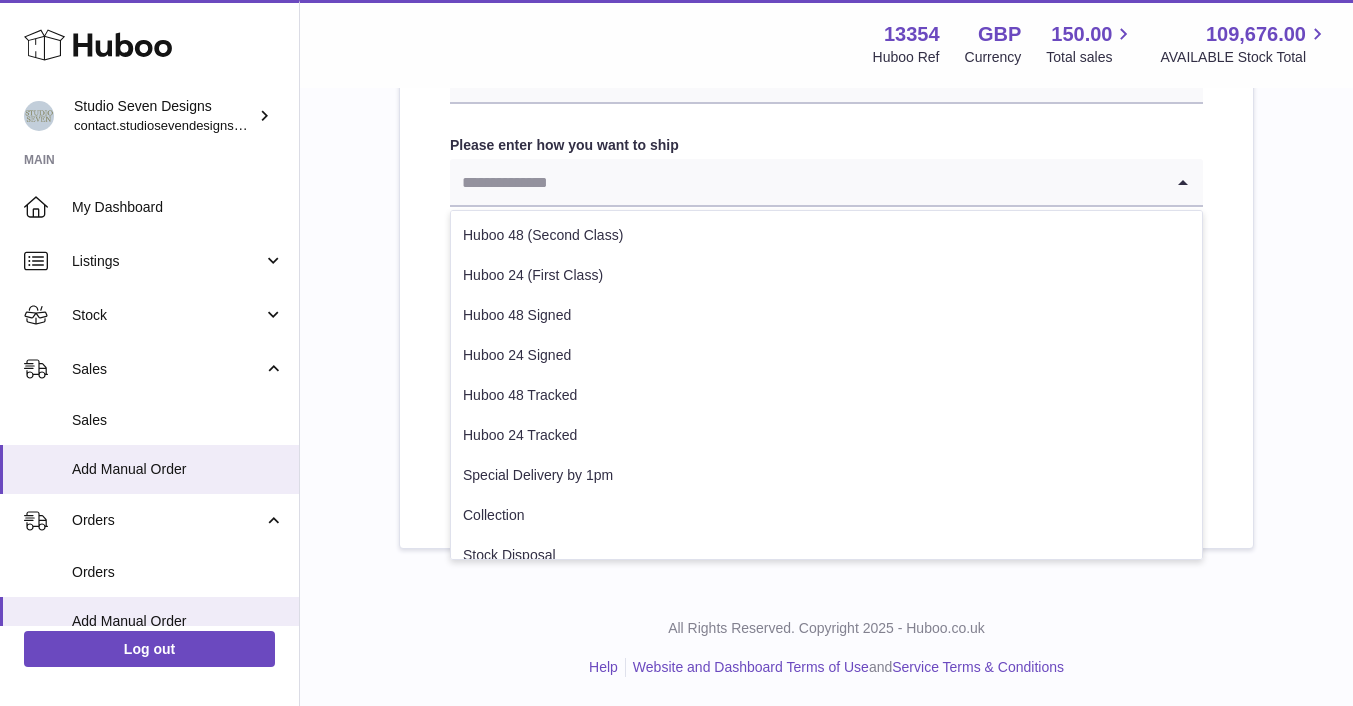 click at bounding box center [806, 182] 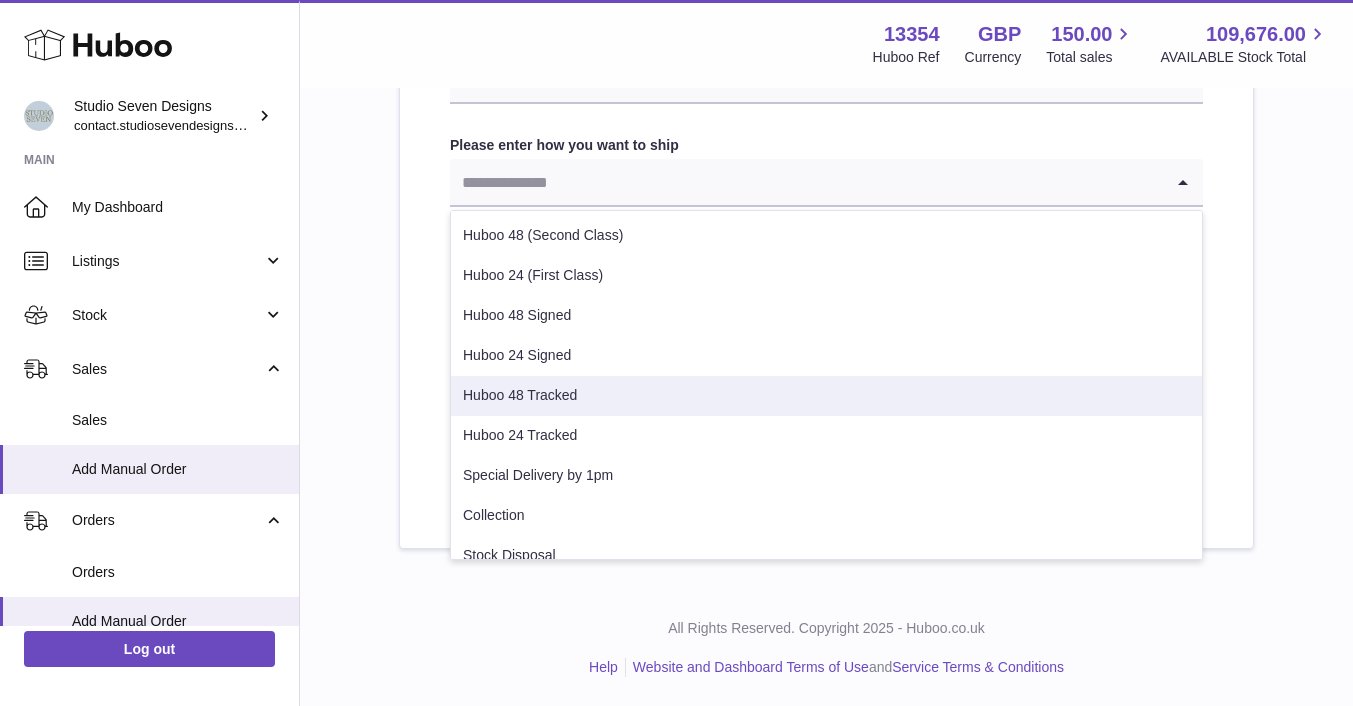click on "Huboo 48 Tracked" at bounding box center (826, 396) 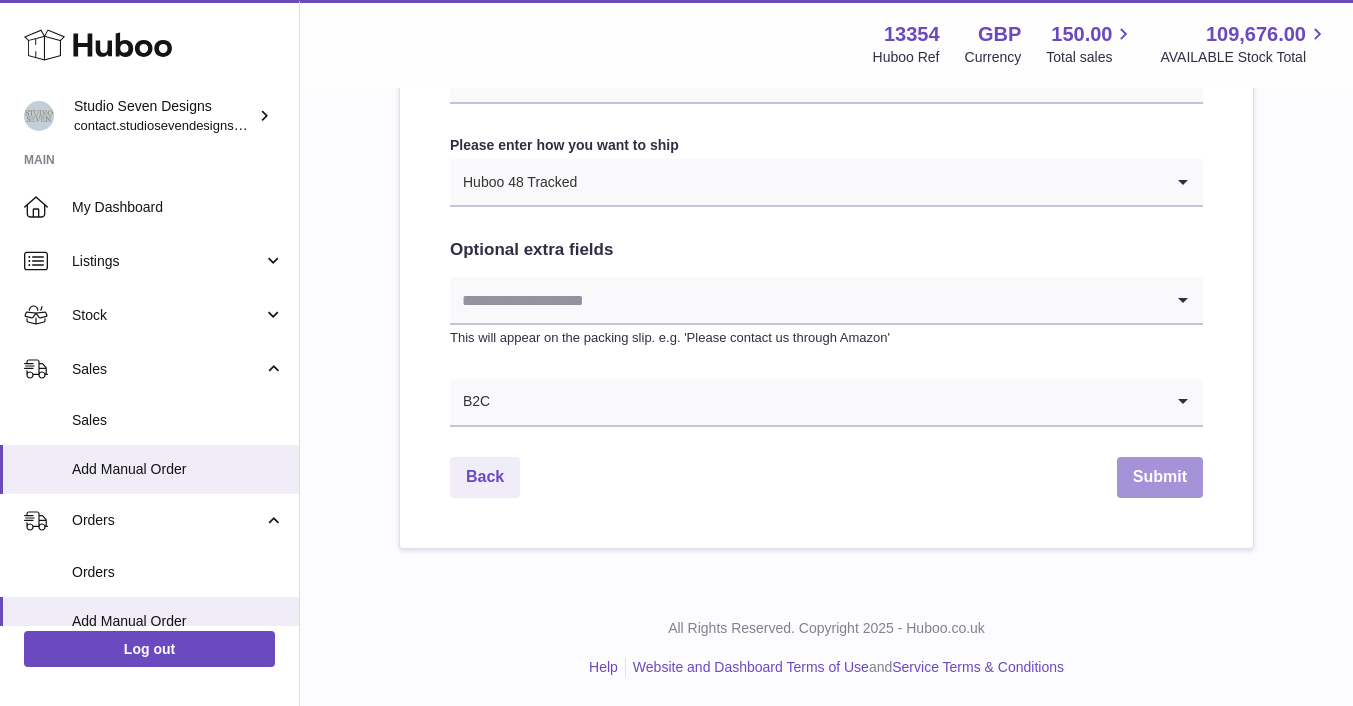 click on "Submit" at bounding box center (1160, 477) 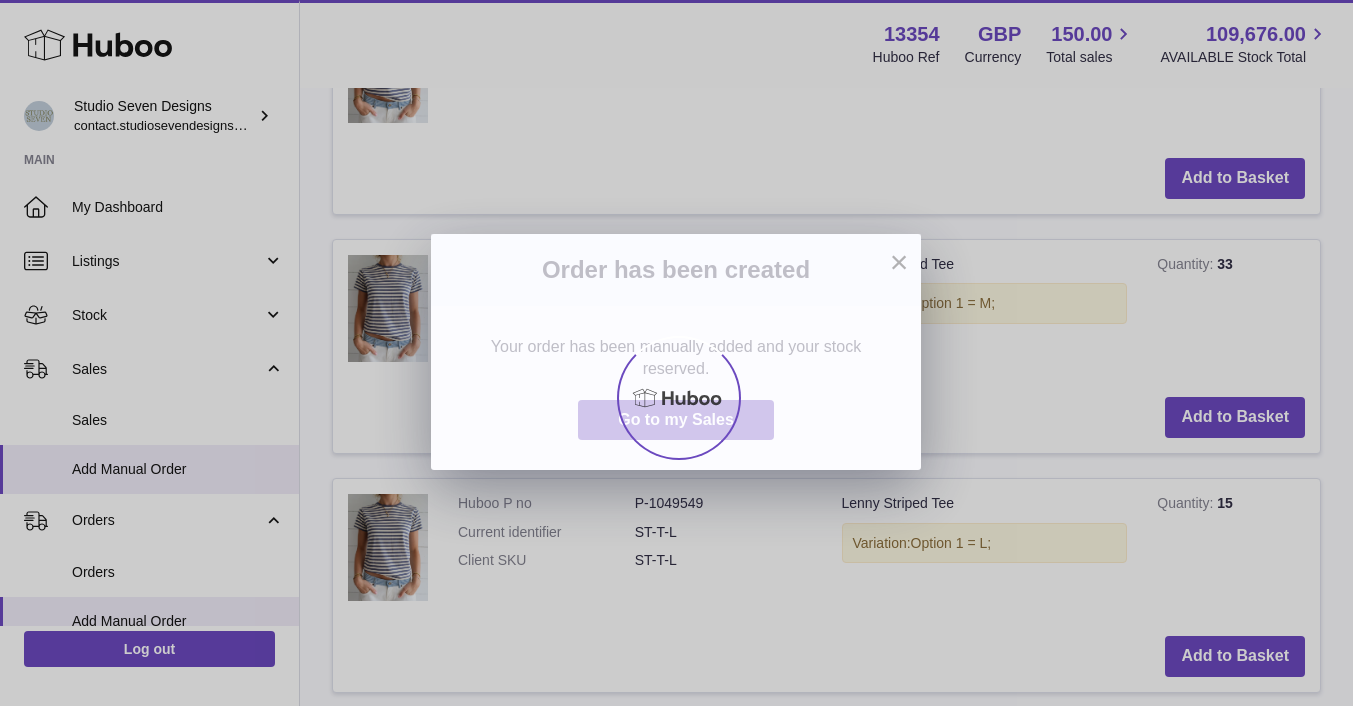 scroll, scrollTop: 0, scrollLeft: 0, axis: both 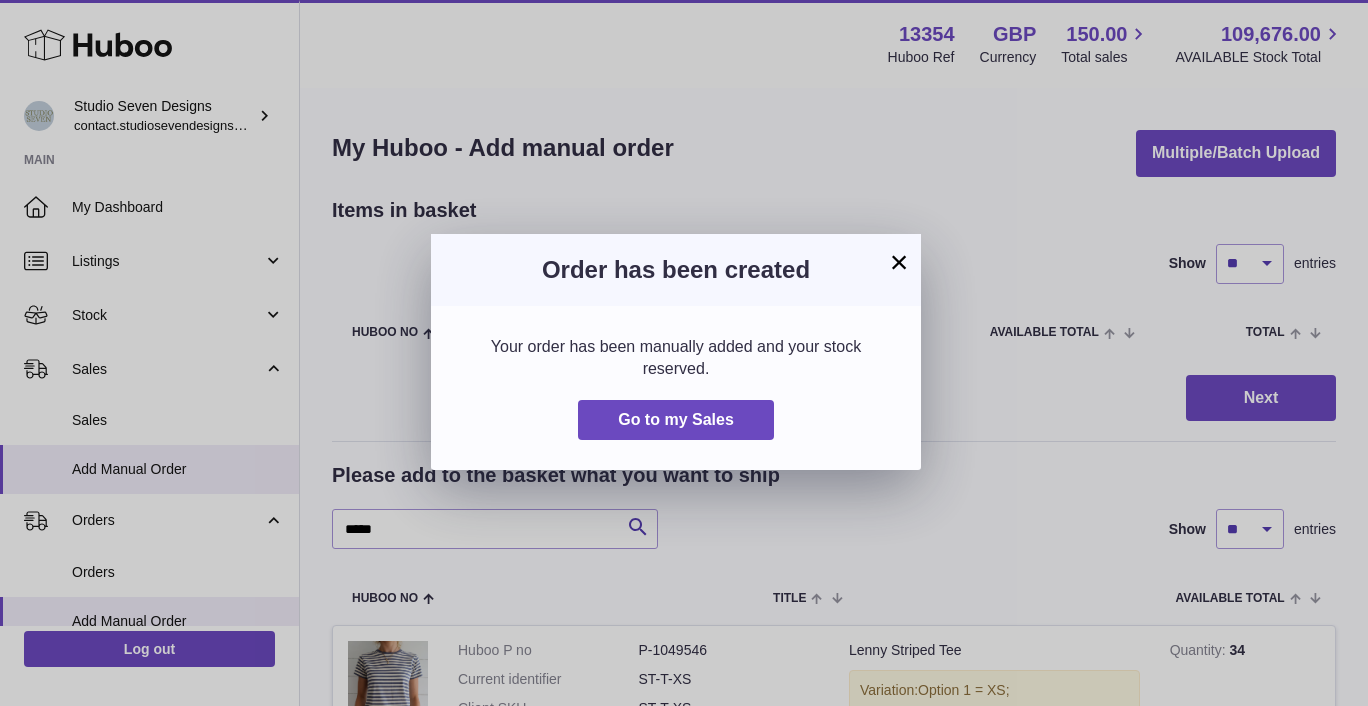click on "×" at bounding box center [899, 262] 